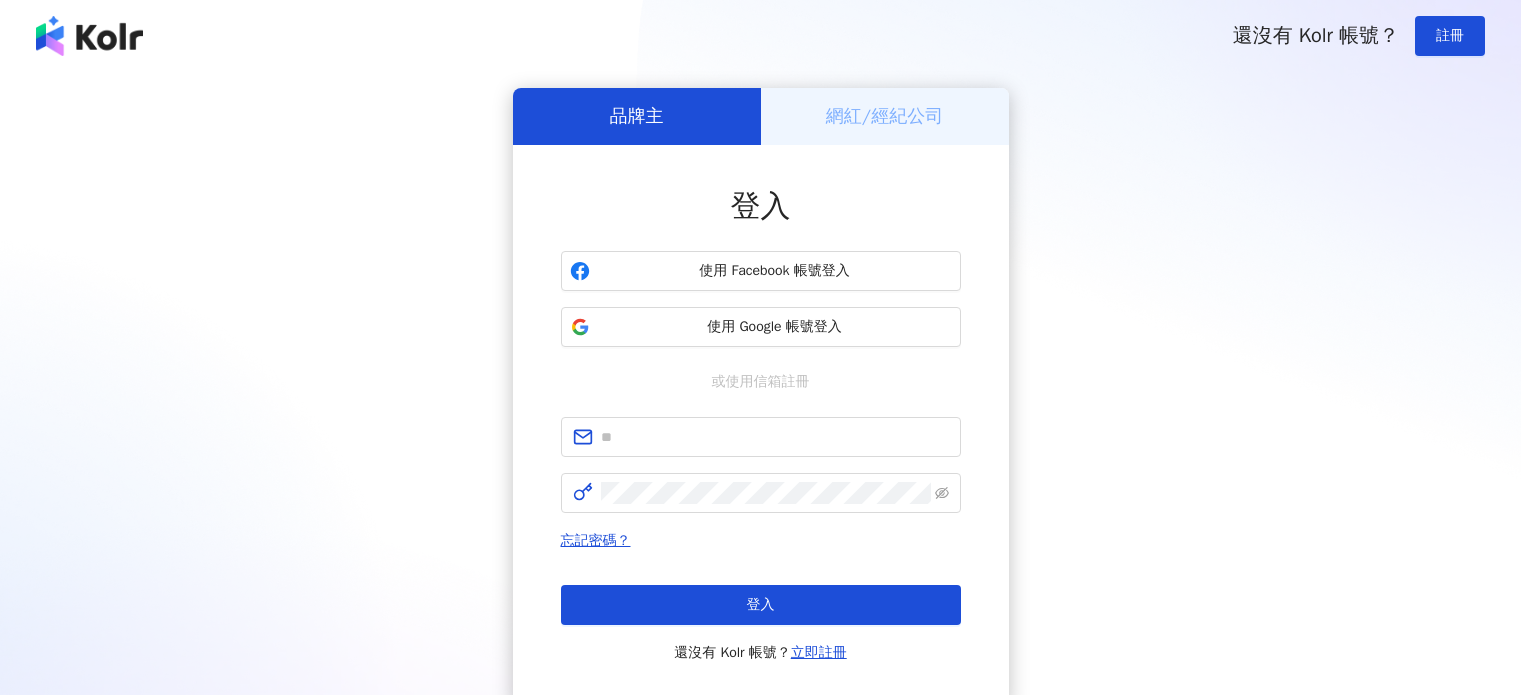 scroll, scrollTop: 0, scrollLeft: 0, axis: both 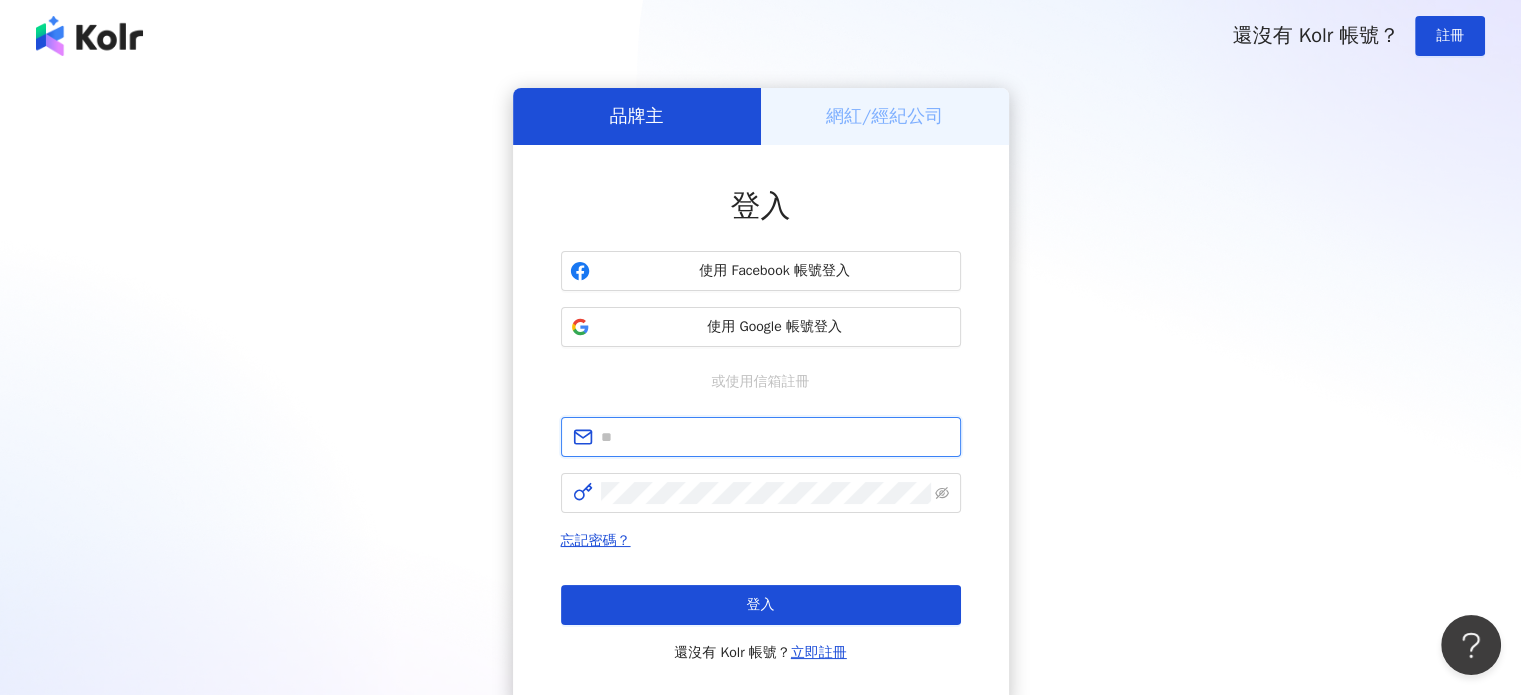 click at bounding box center [775, 437] 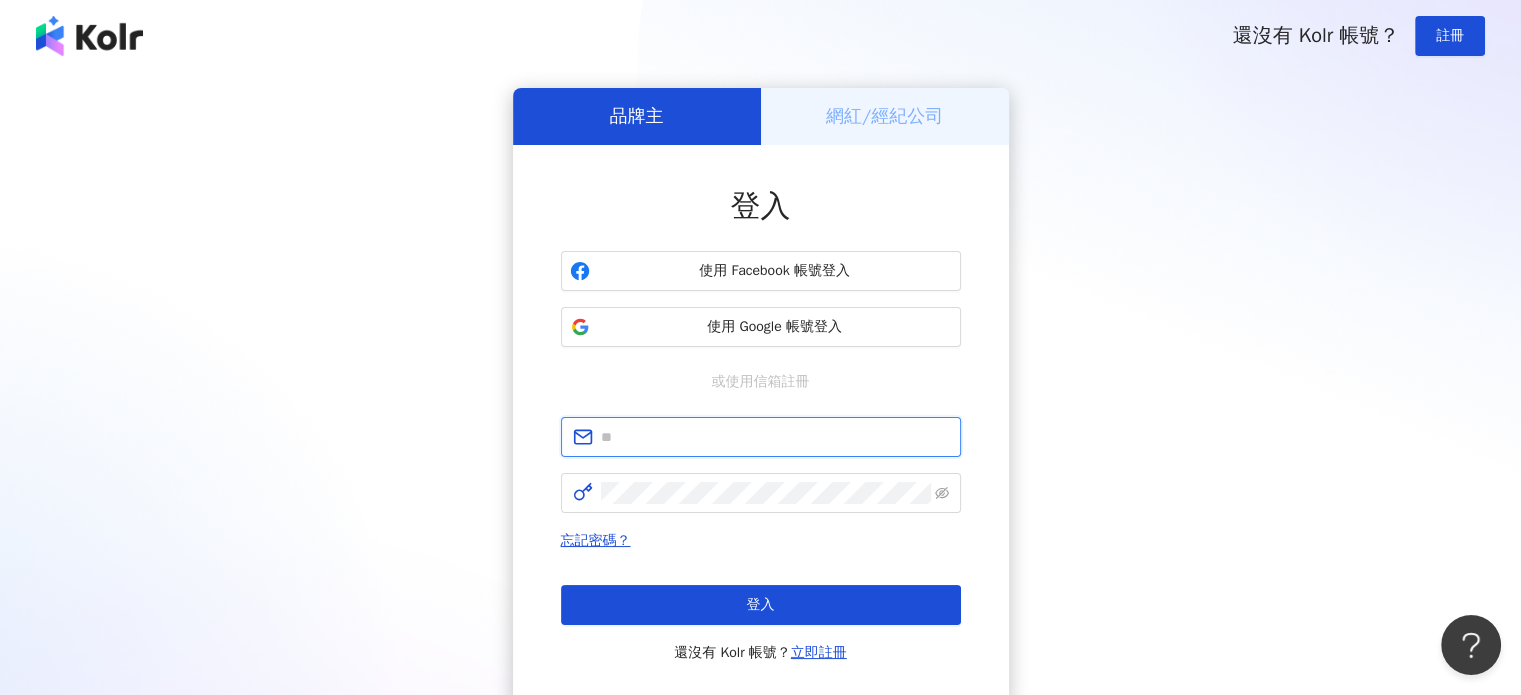 paste on "**********" 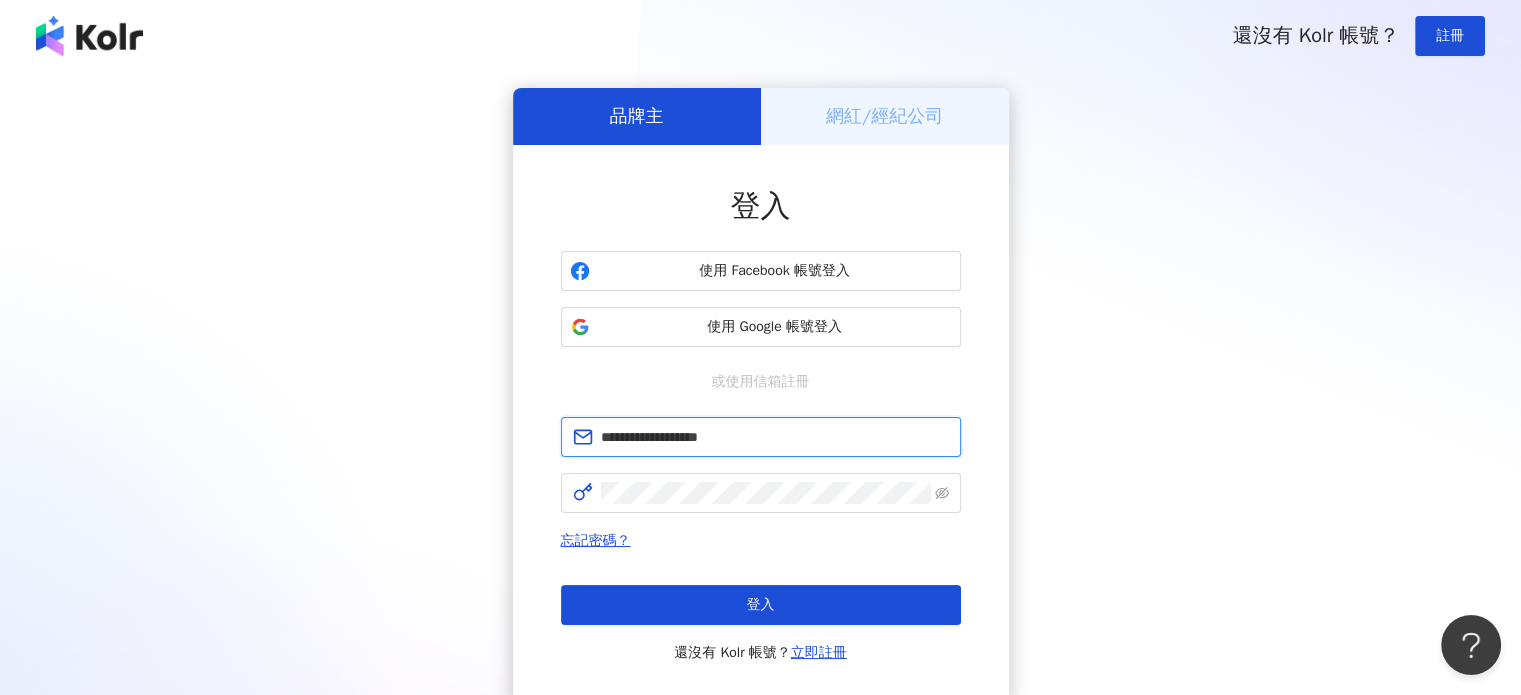 type on "**********" 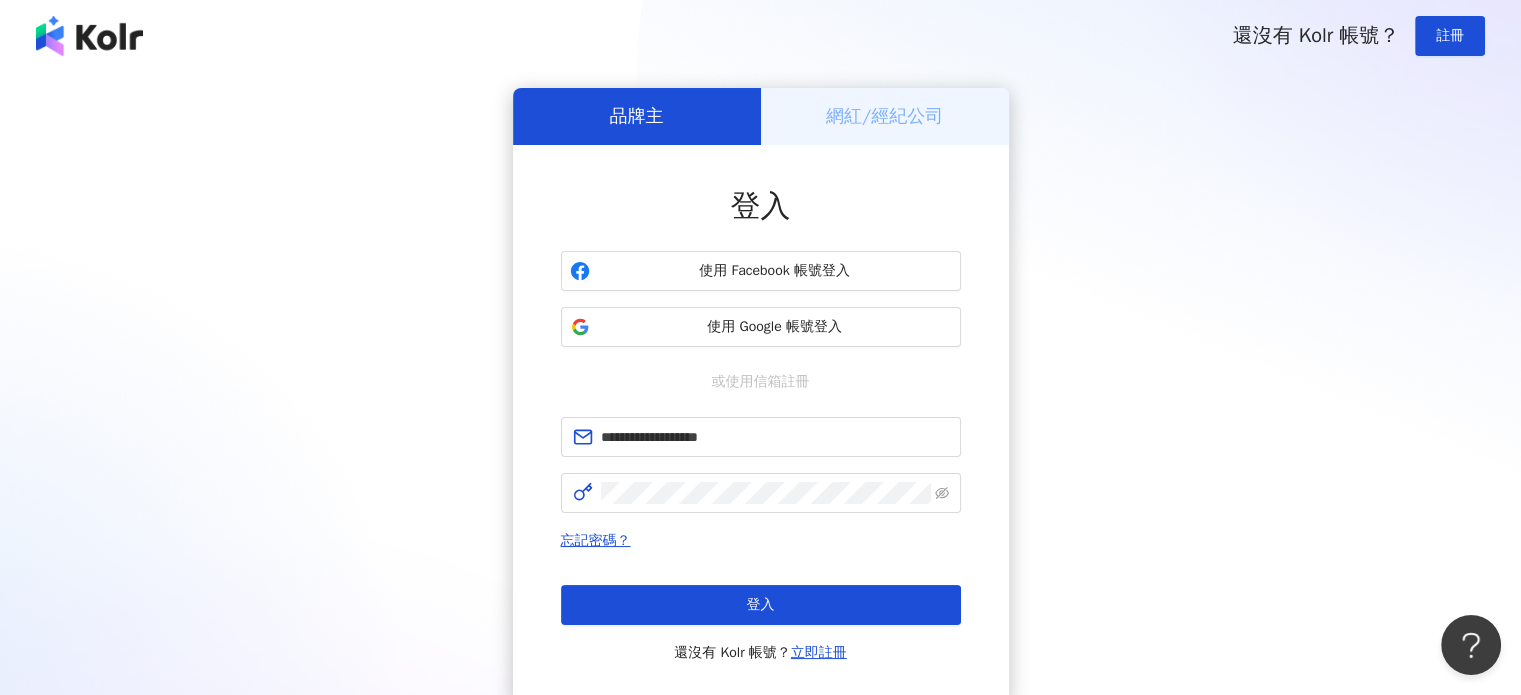 click on "**********" at bounding box center [760, 396] 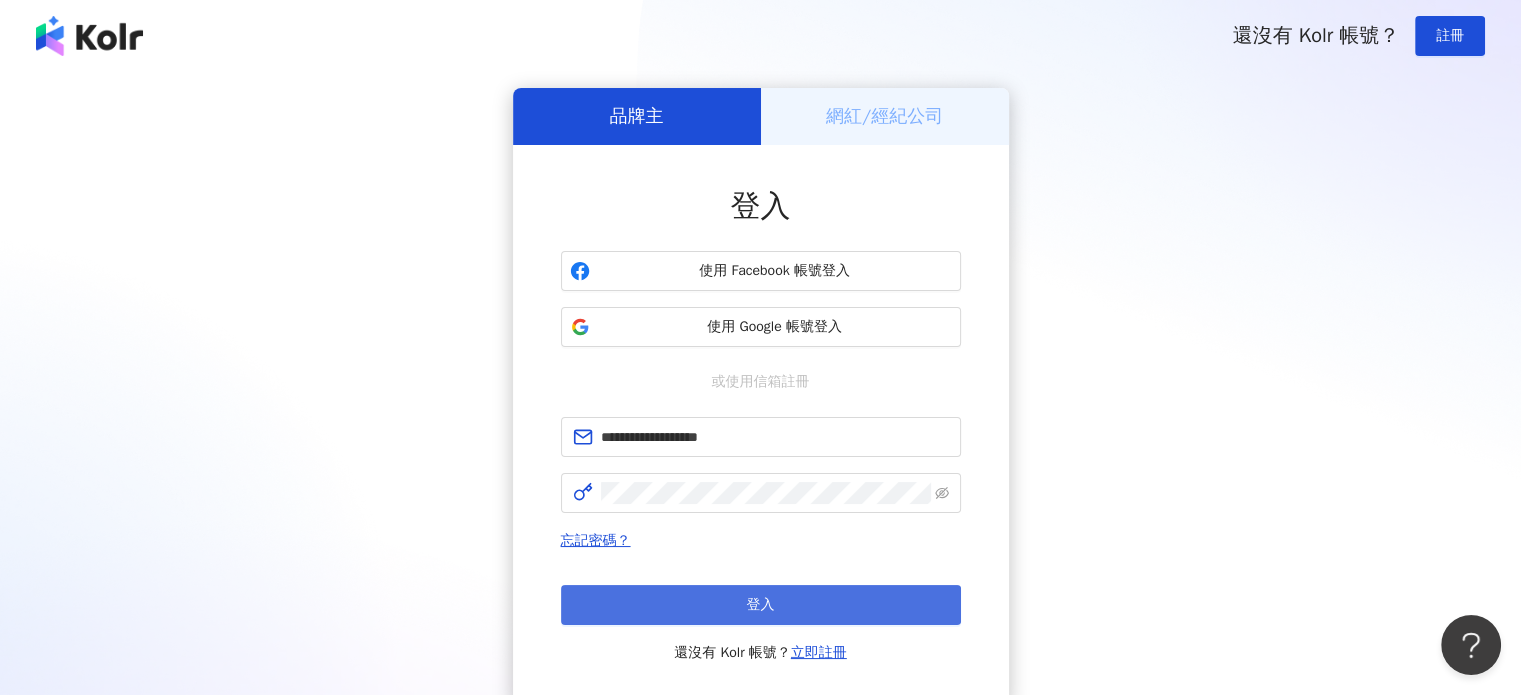 click on "登入" at bounding box center [761, 605] 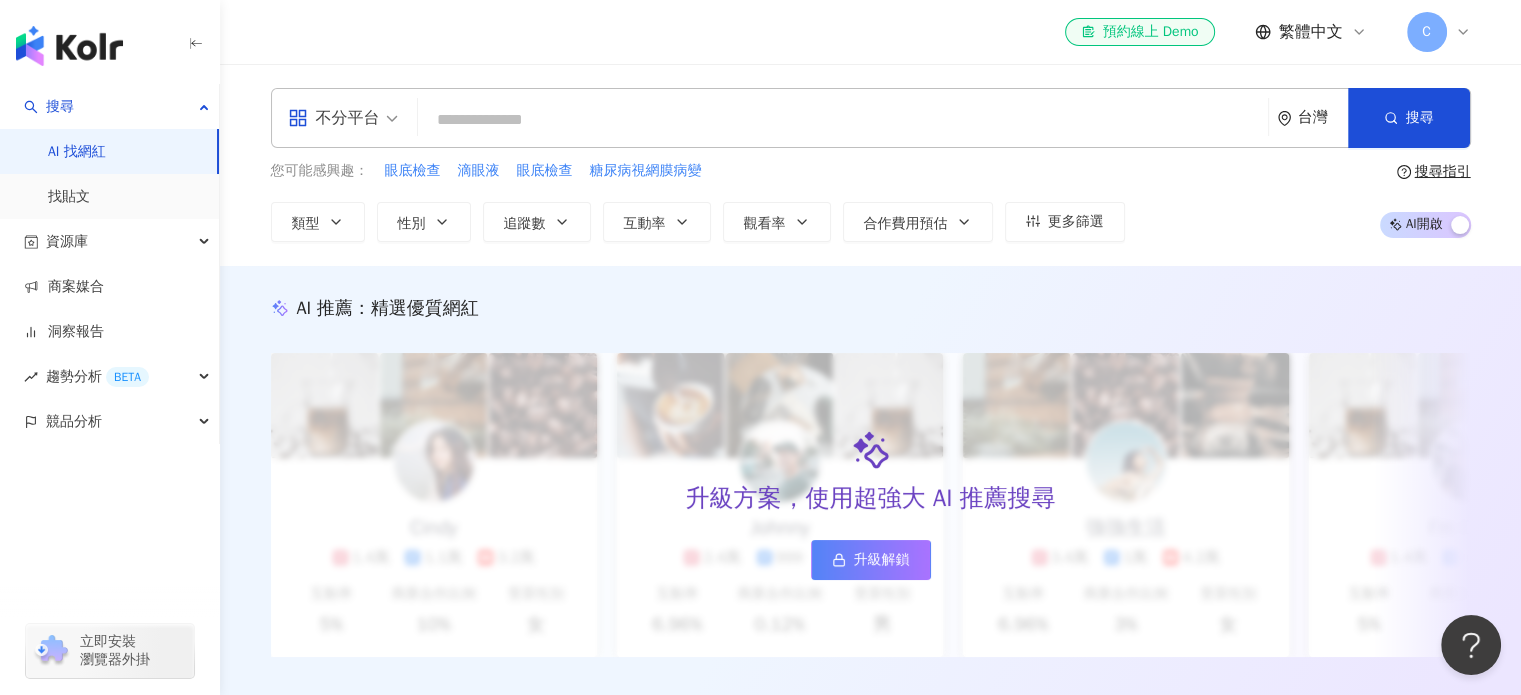 click at bounding box center [843, 120] 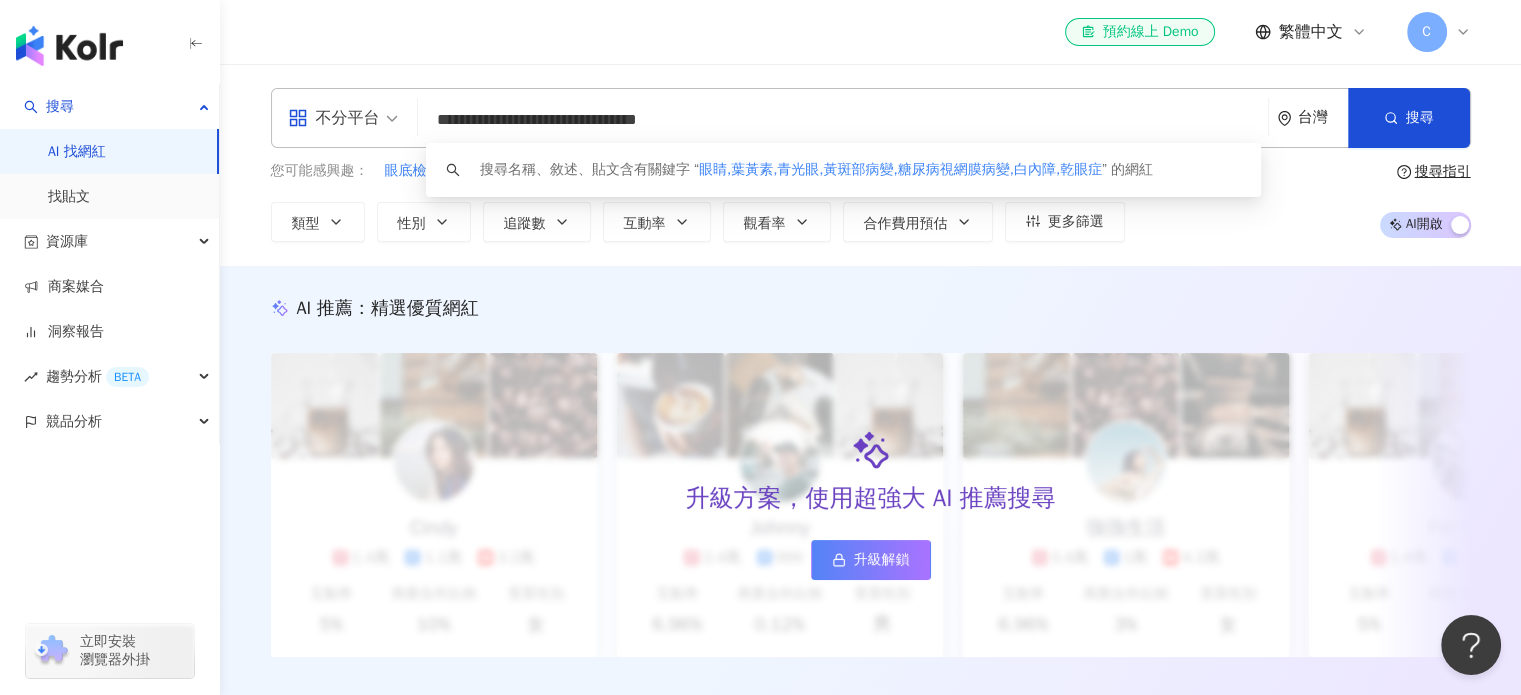 click on "**********" at bounding box center (843, 120) 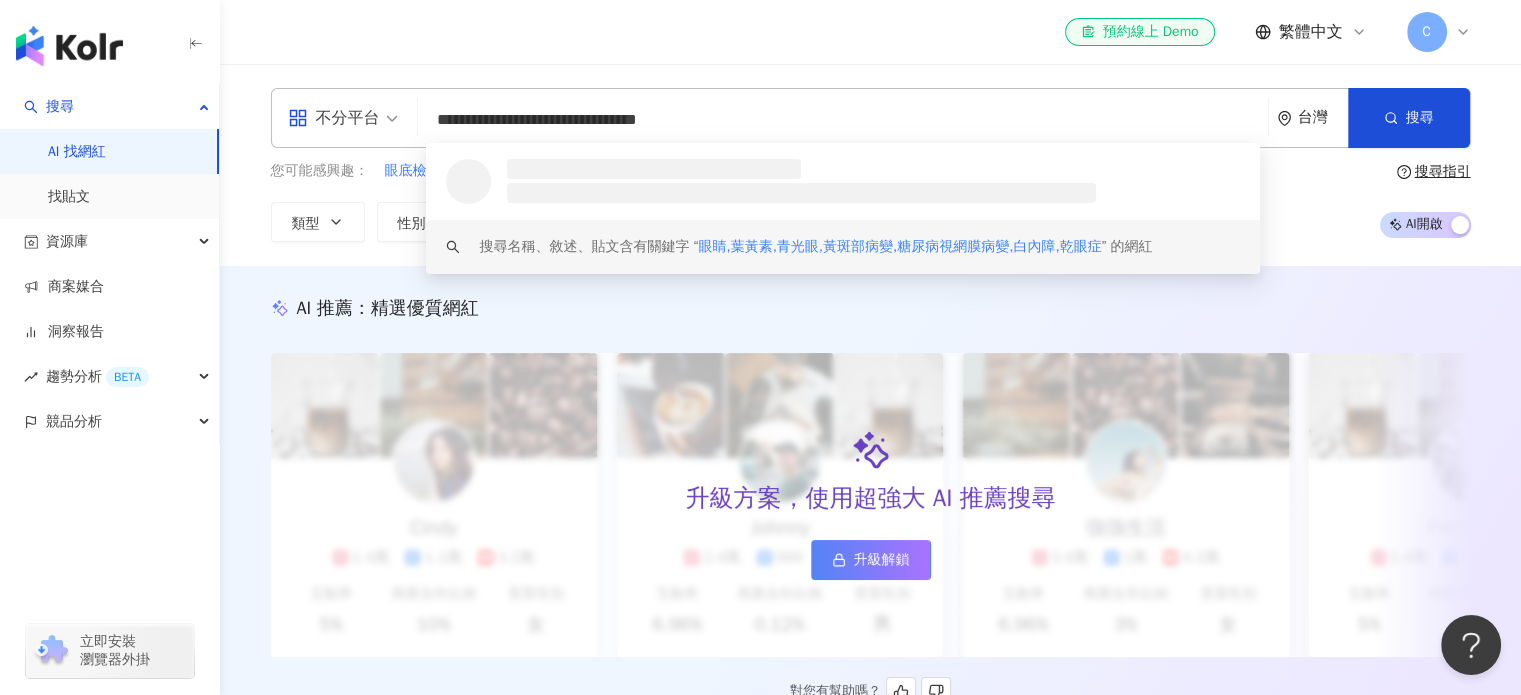 type on "**********" 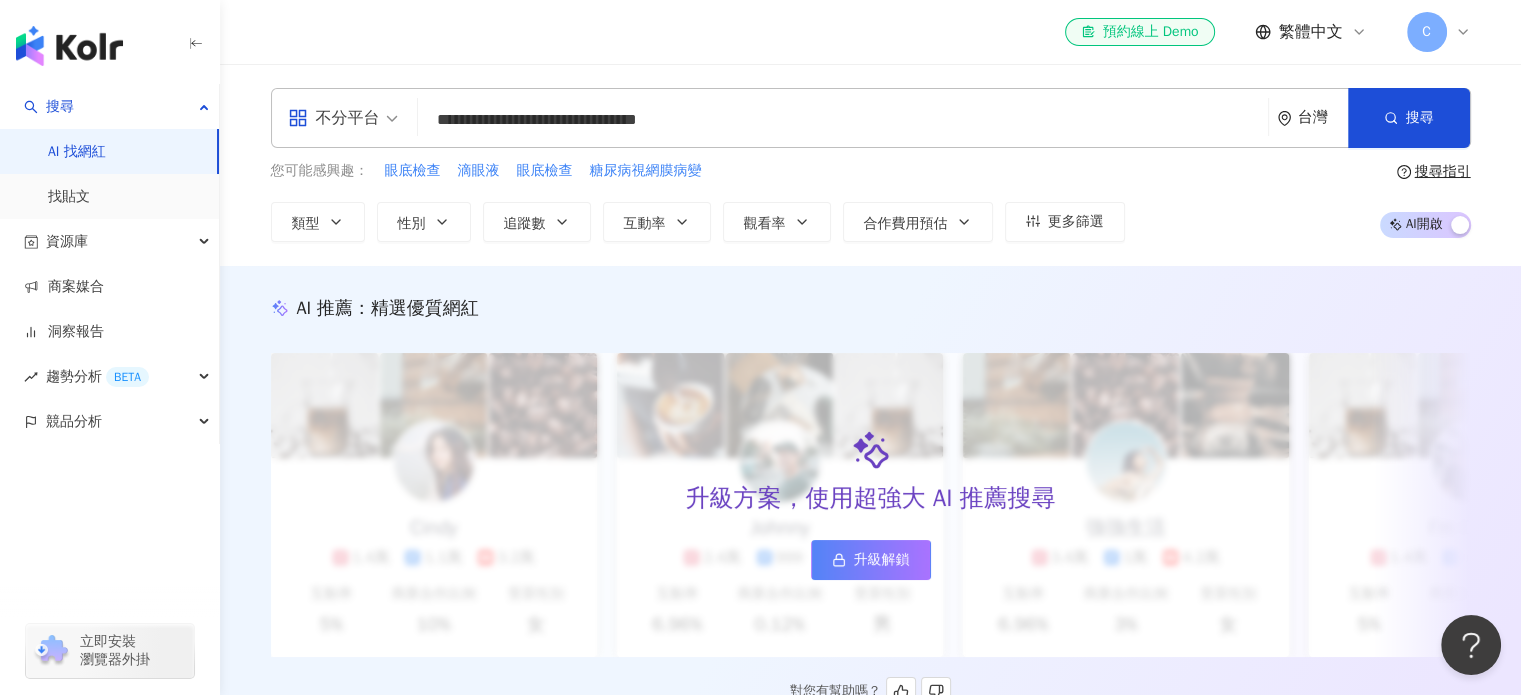click on "AI 推薦 ： 精選優質網紅" at bounding box center [871, 308] 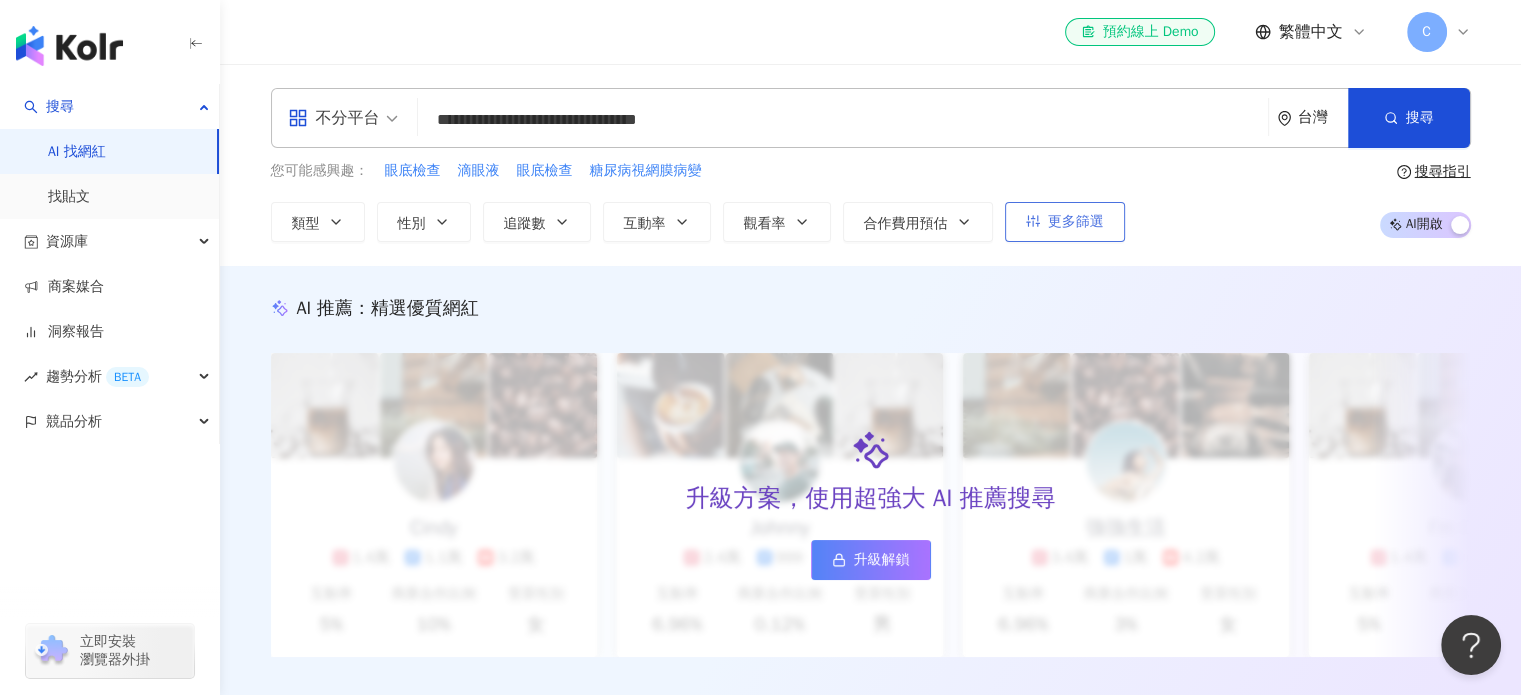 click on "更多篩選" at bounding box center [1076, 222] 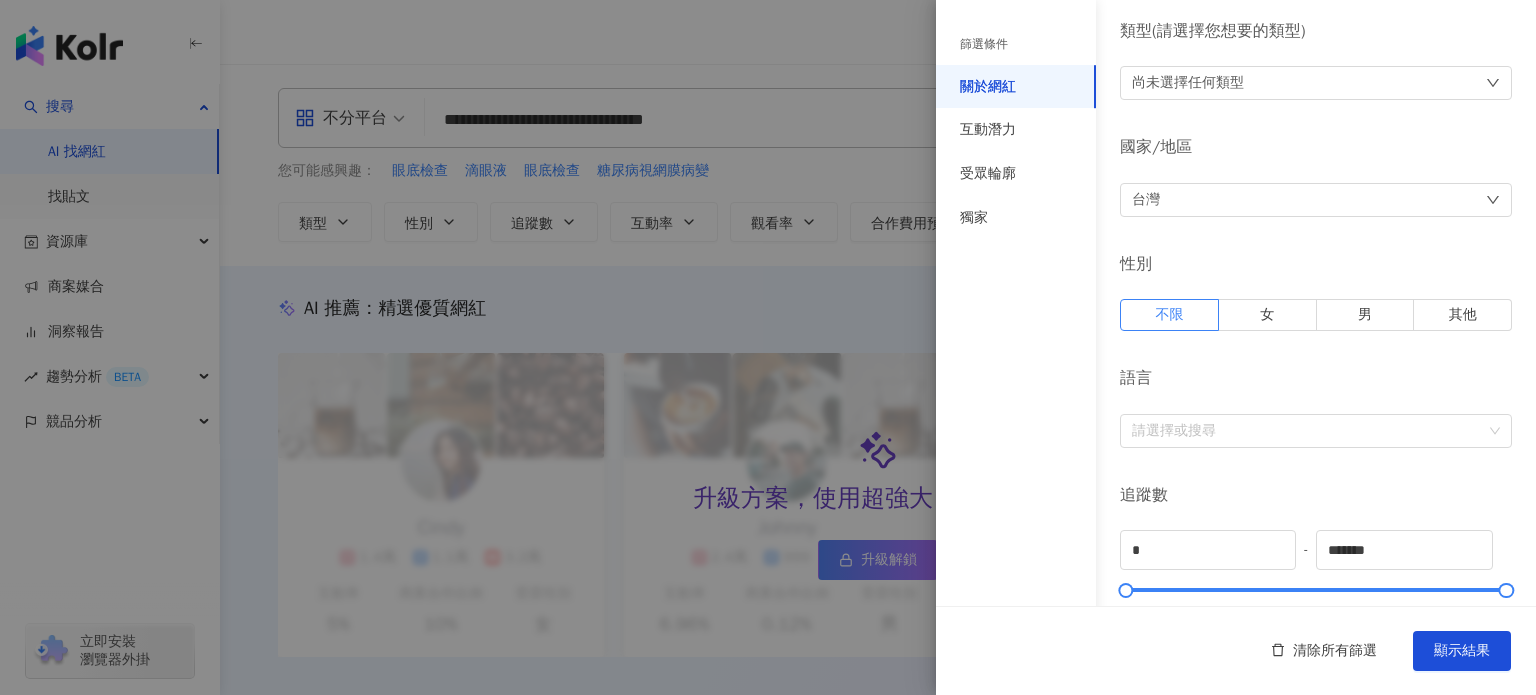 scroll, scrollTop: 0, scrollLeft: 0, axis: both 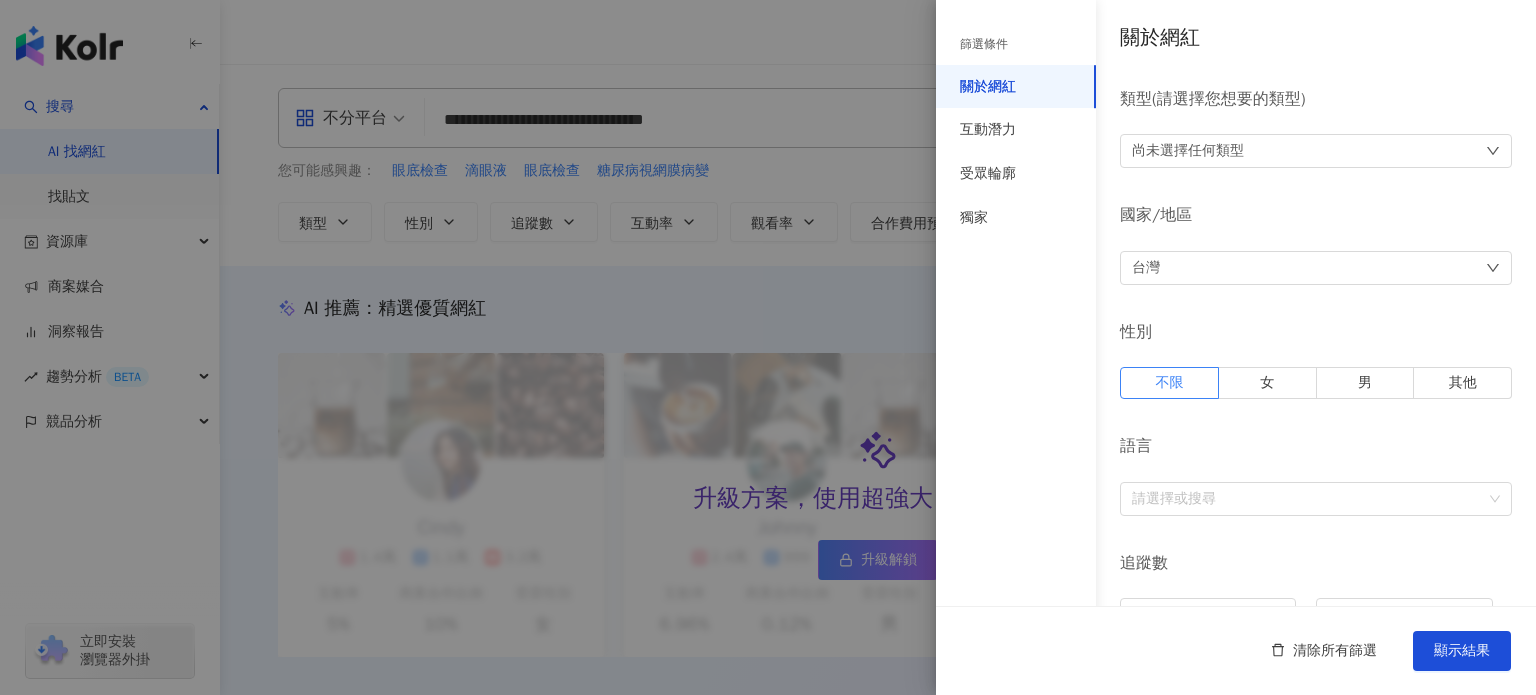 click on "篩選條件" at bounding box center (984, 44) 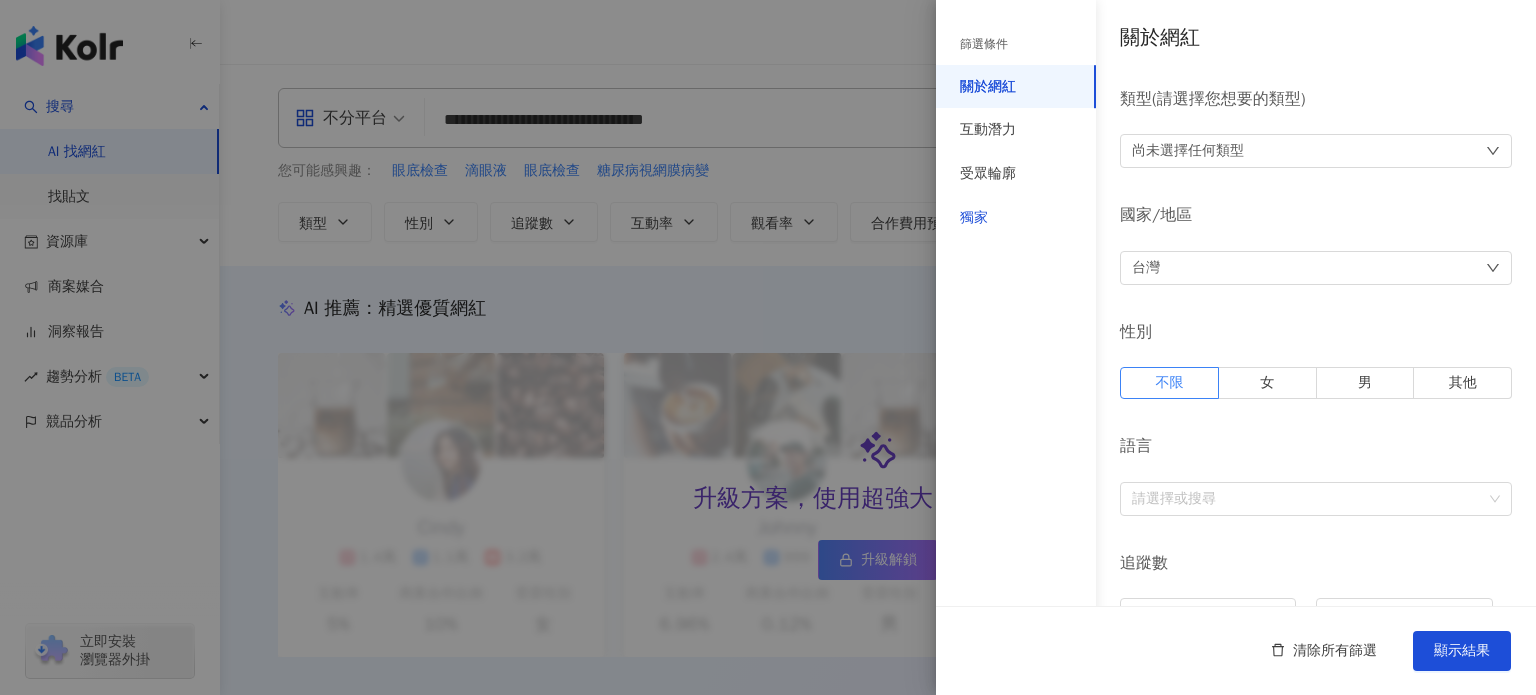 click on "獨家" at bounding box center [974, 218] 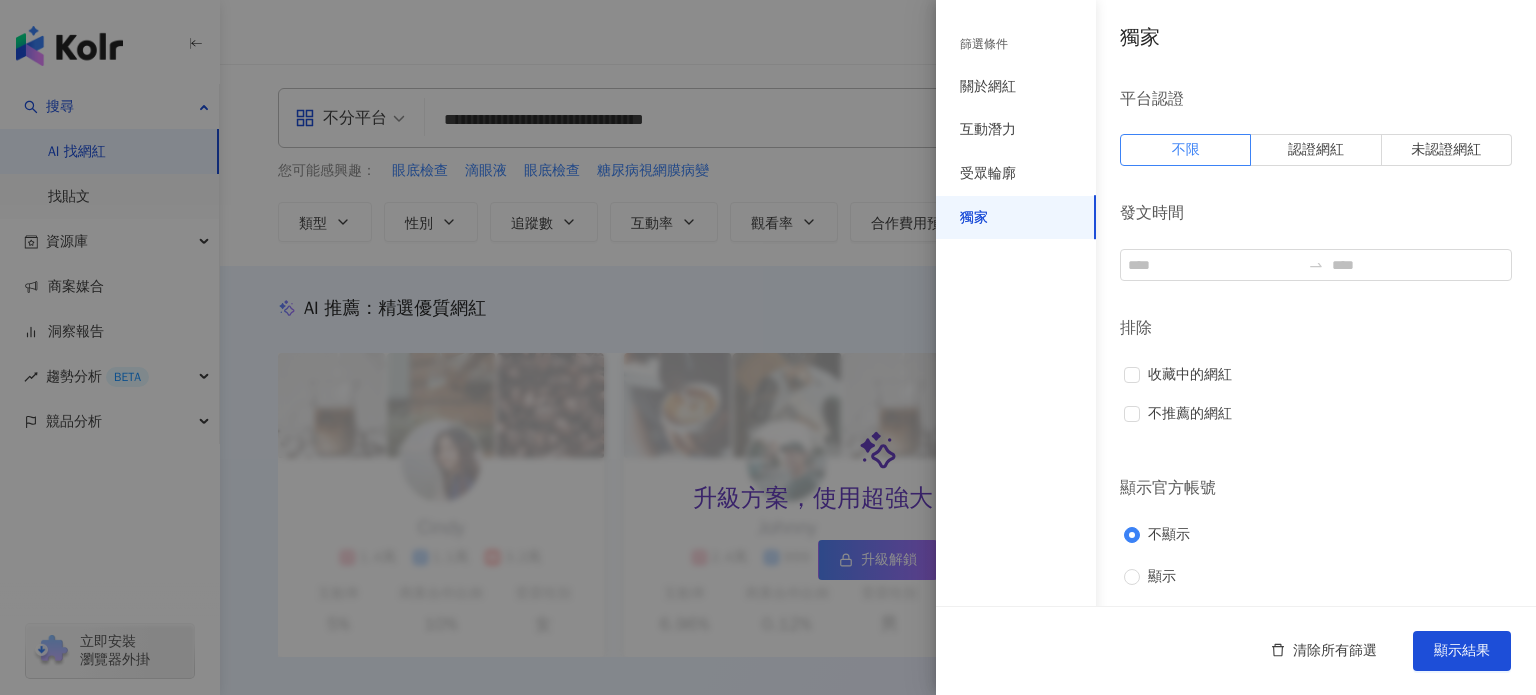 scroll, scrollTop: 2, scrollLeft: 0, axis: vertical 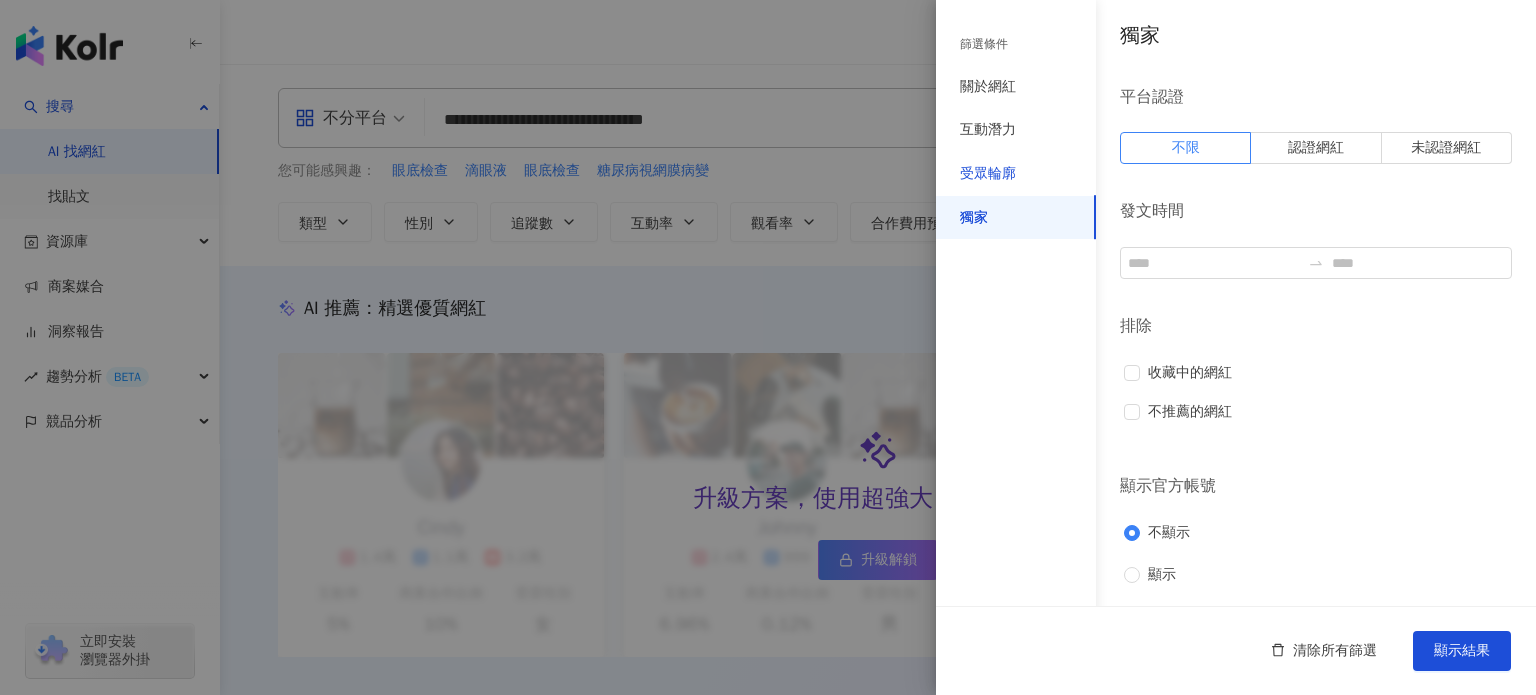 click on "受眾輪廓" at bounding box center [988, 174] 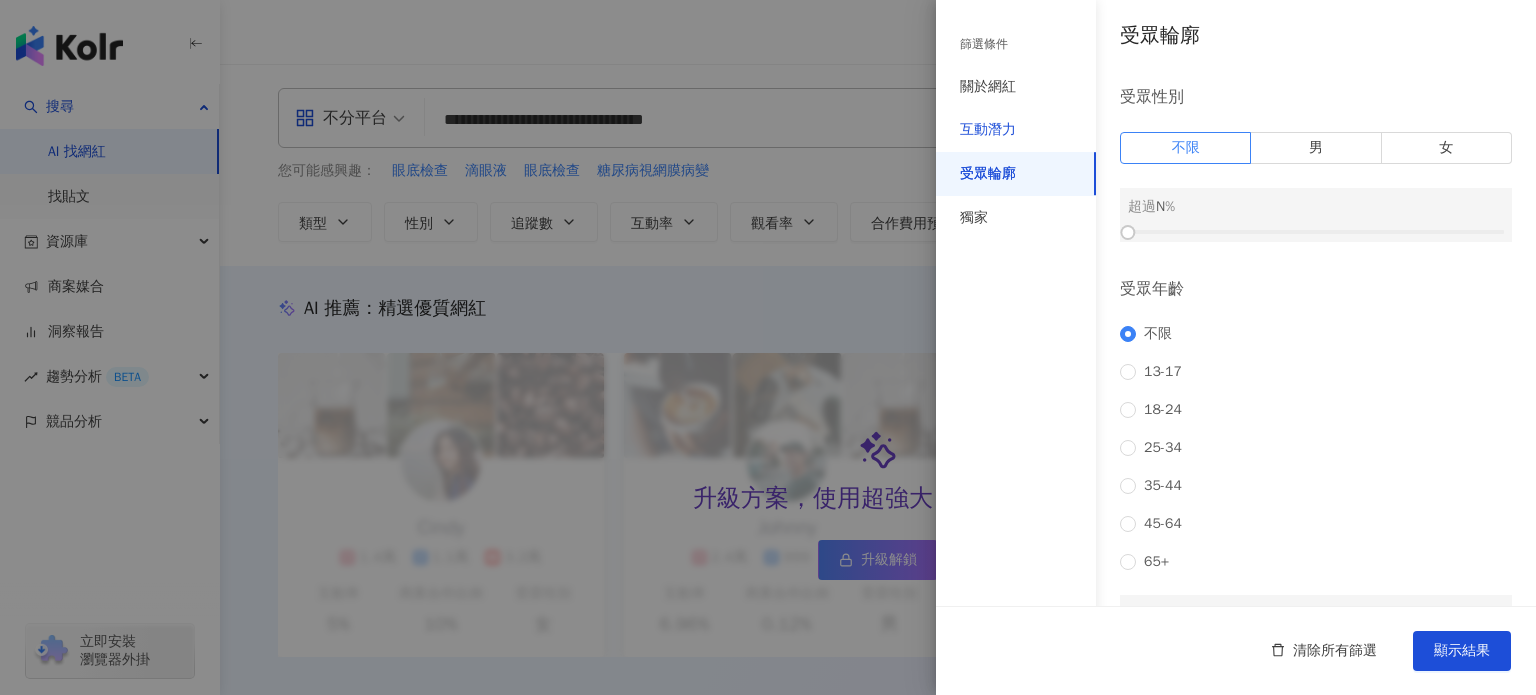 click on "互動潛力" at bounding box center [988, 130] 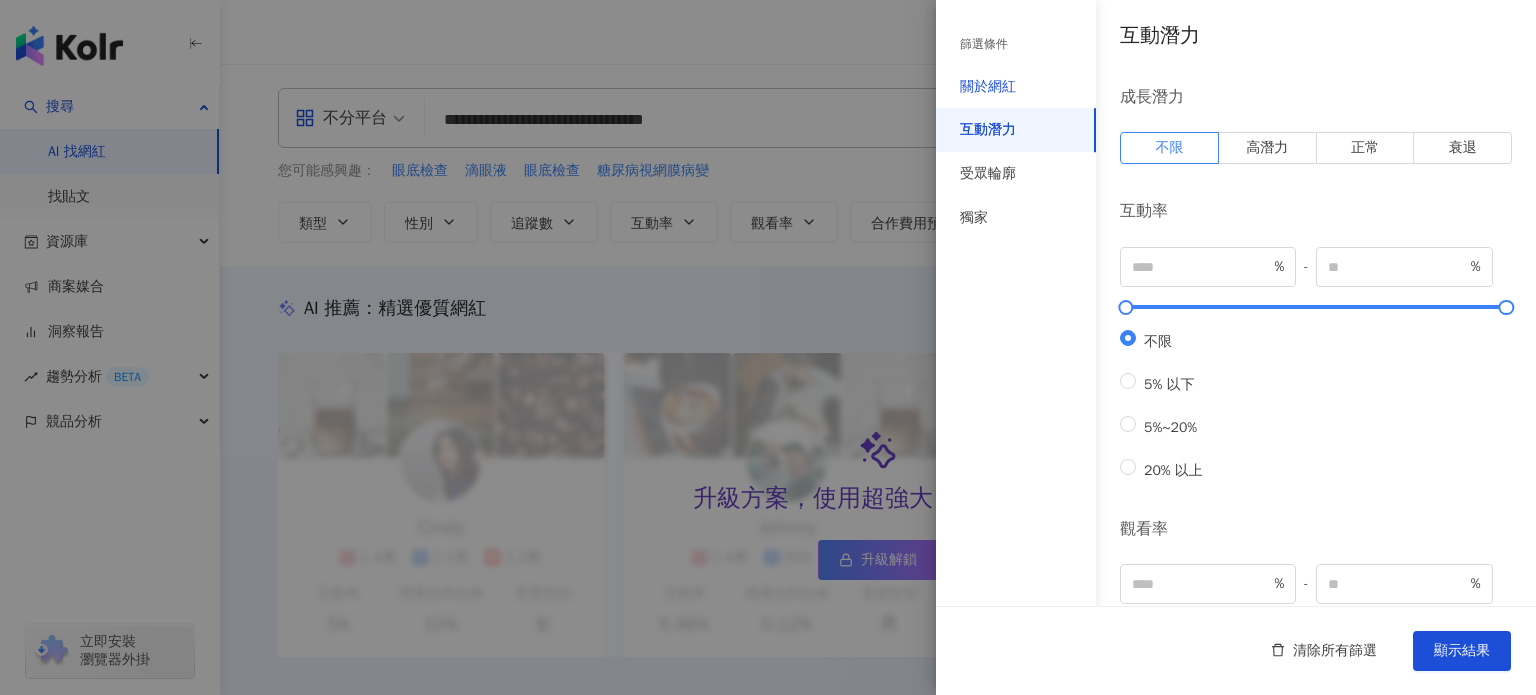 click on "關於網紅" at bounding box center (988, 87) 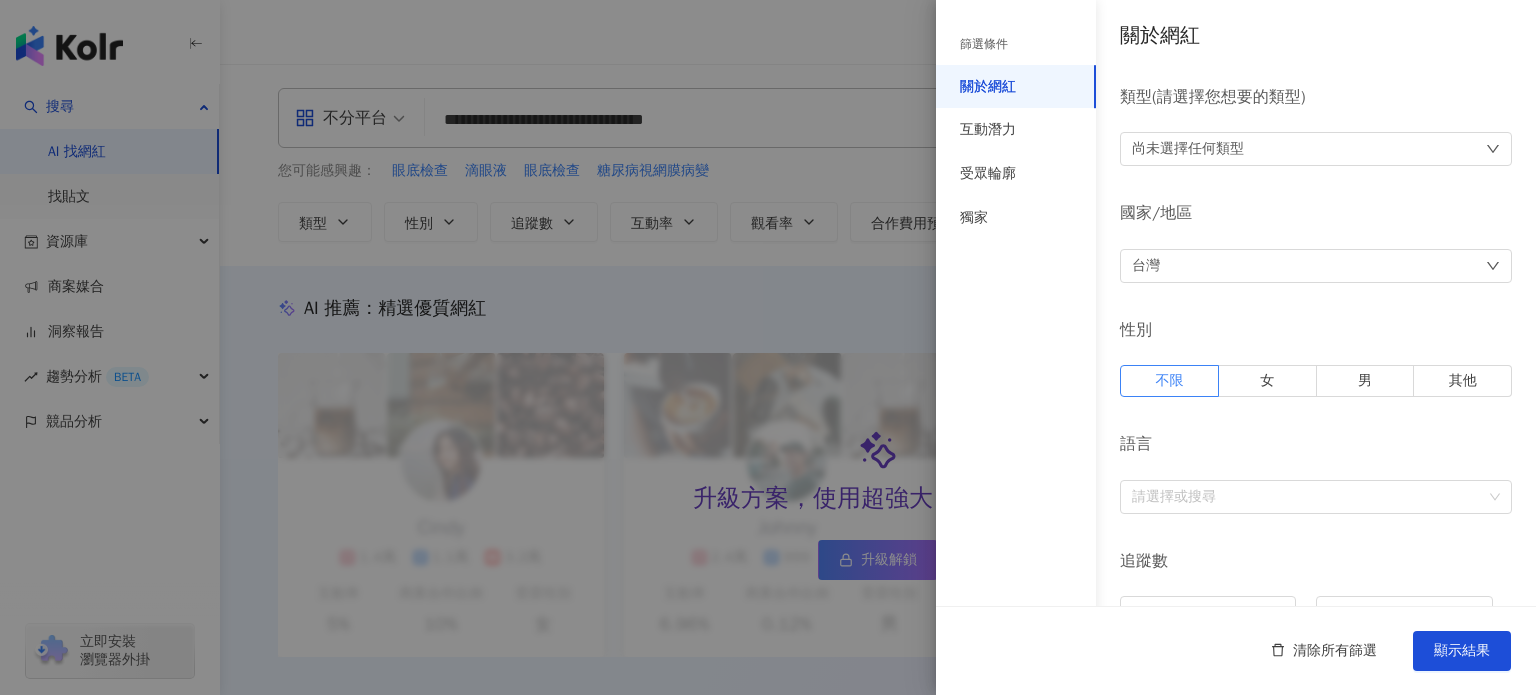 click 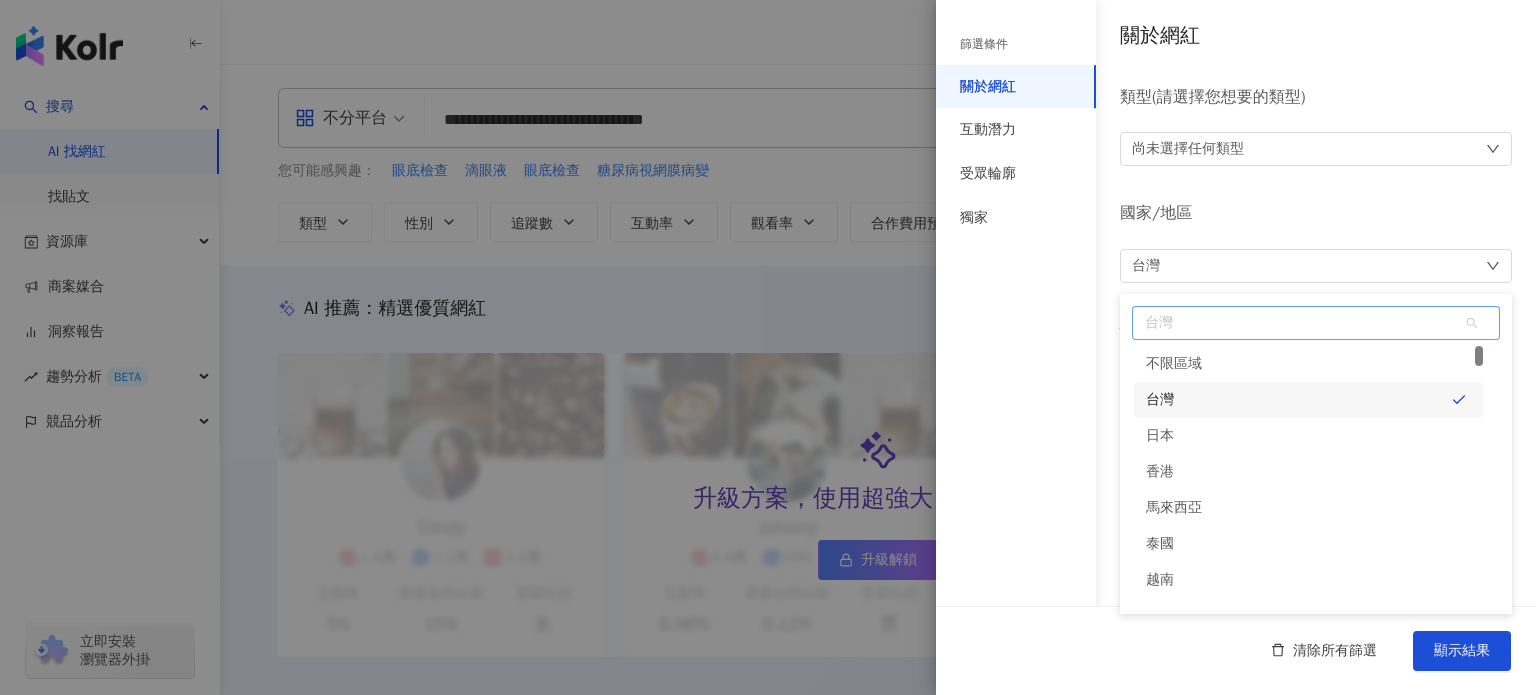 click on "台灣" at bounding box center (1160, 400) 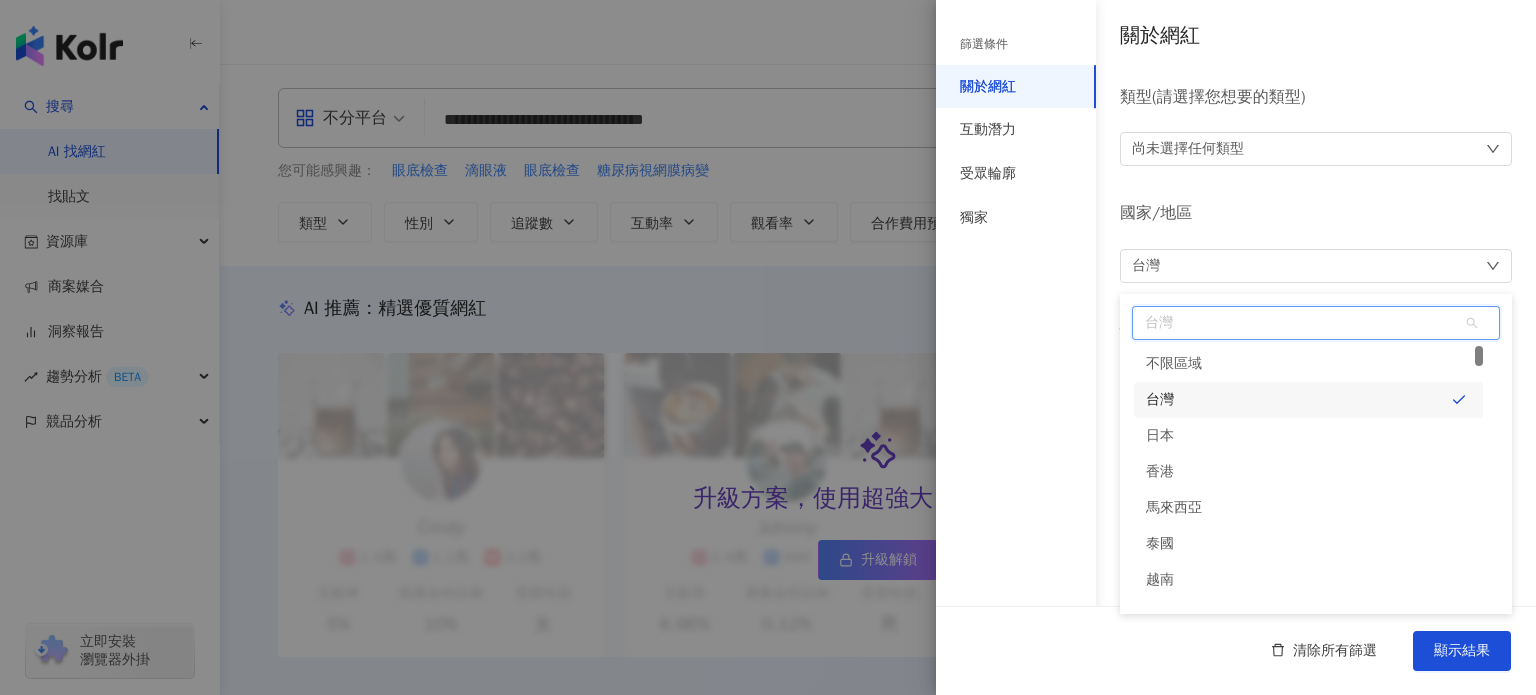click on "台灣" at bounding box center [1160, 400] 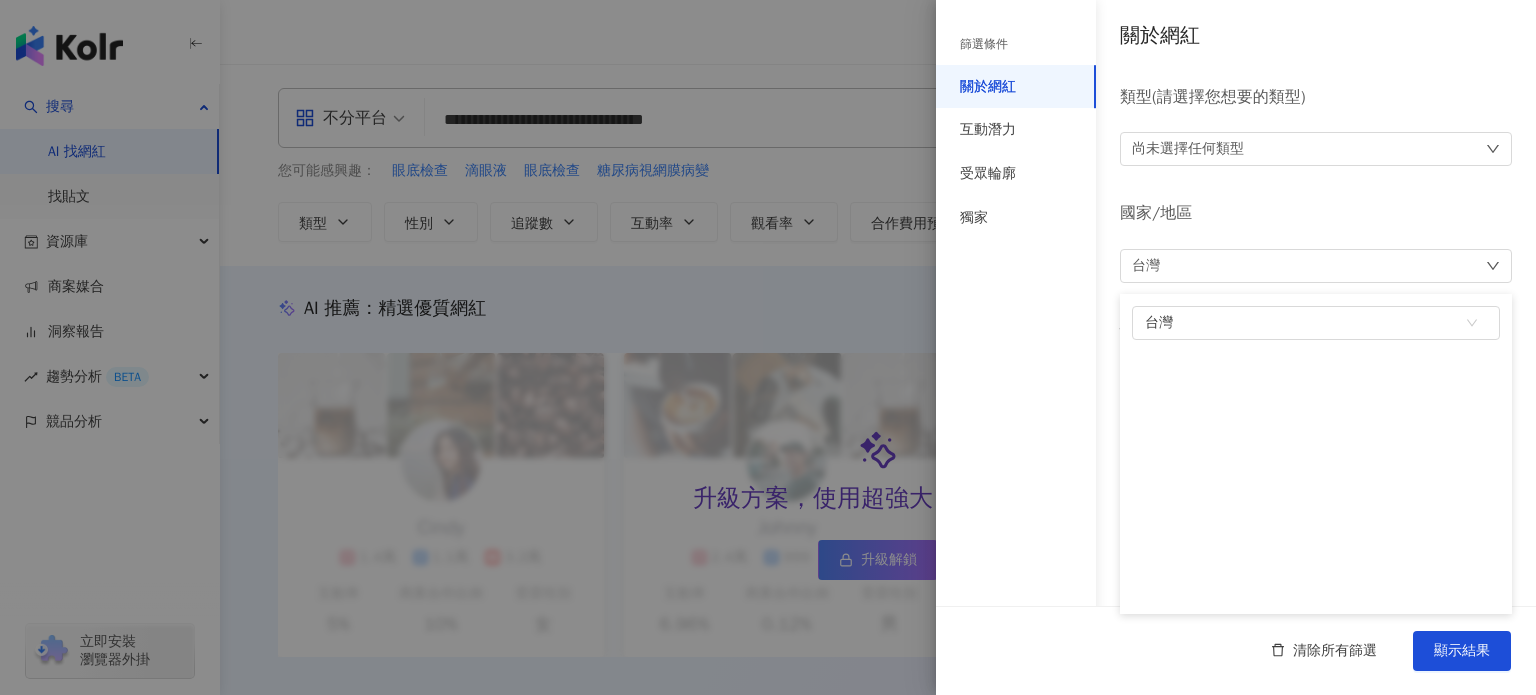 click on "篩選條件 關於網紅 互動潛力 受眾輪廓 獨家" at bounding box center [1016, 359] 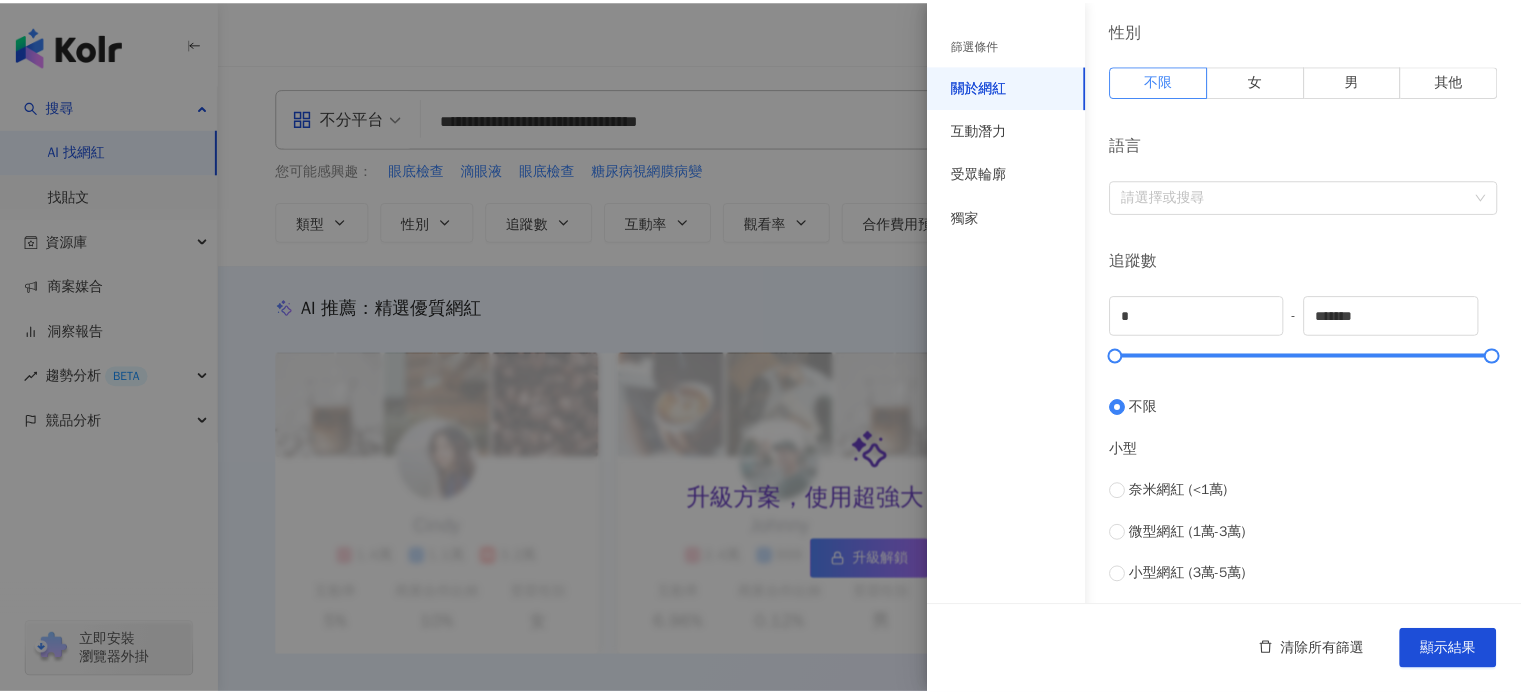 scroll, scrollTop: 0, scrollLeft: 0, axis: both 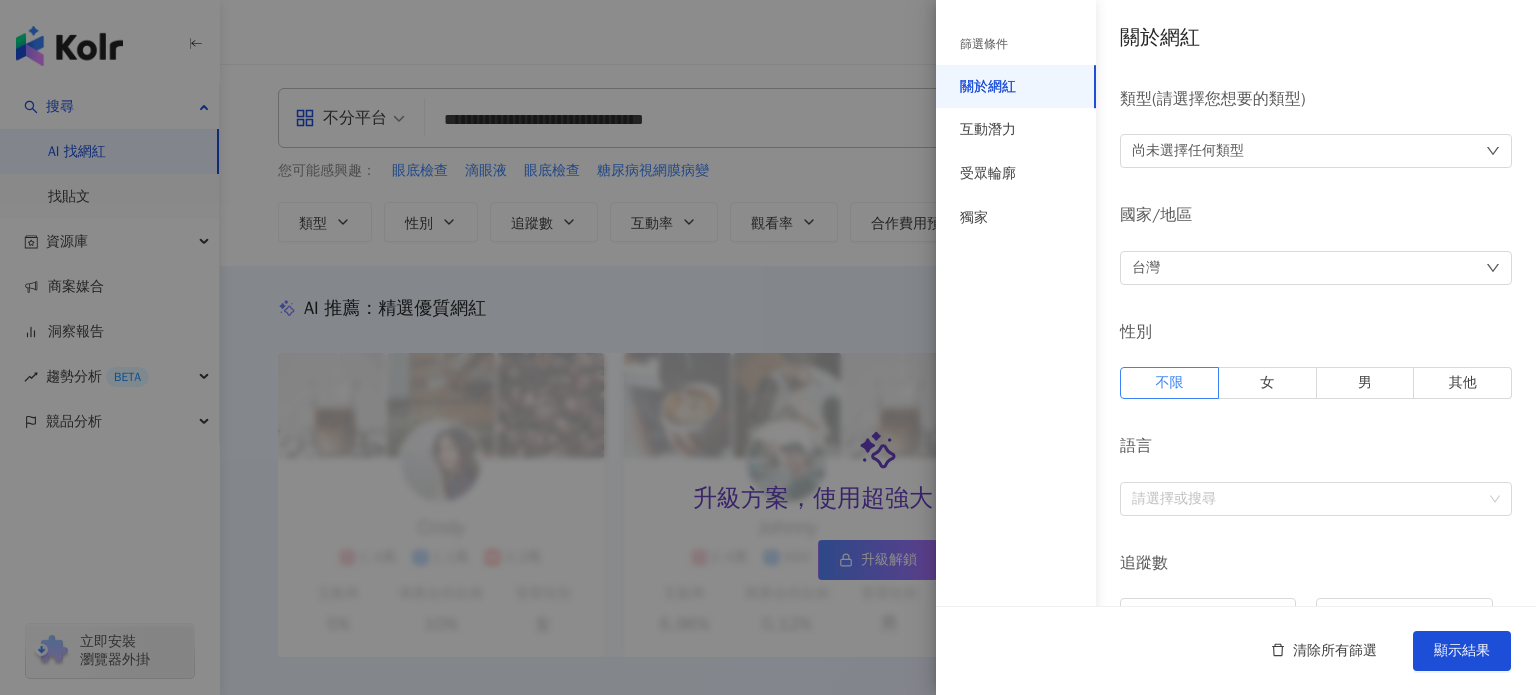 click at bounding box center (768, 347) 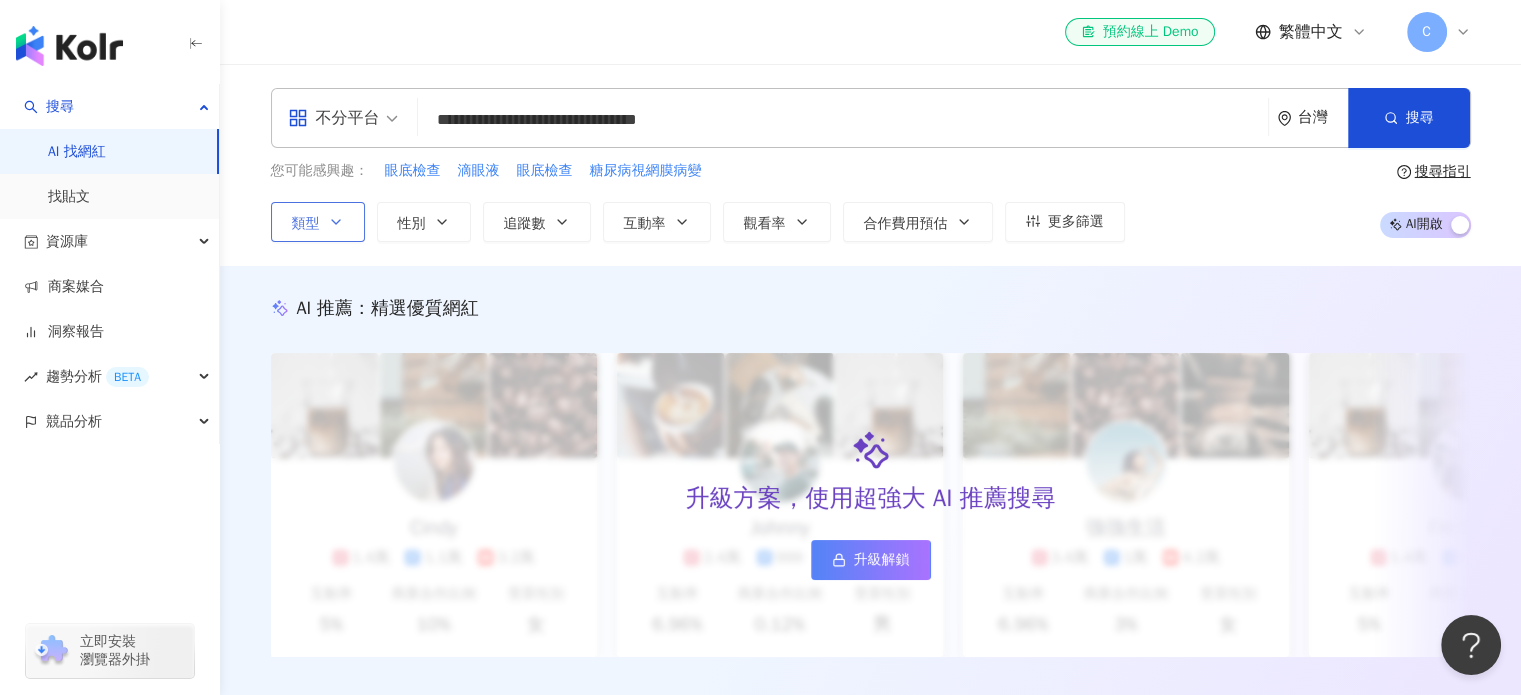click 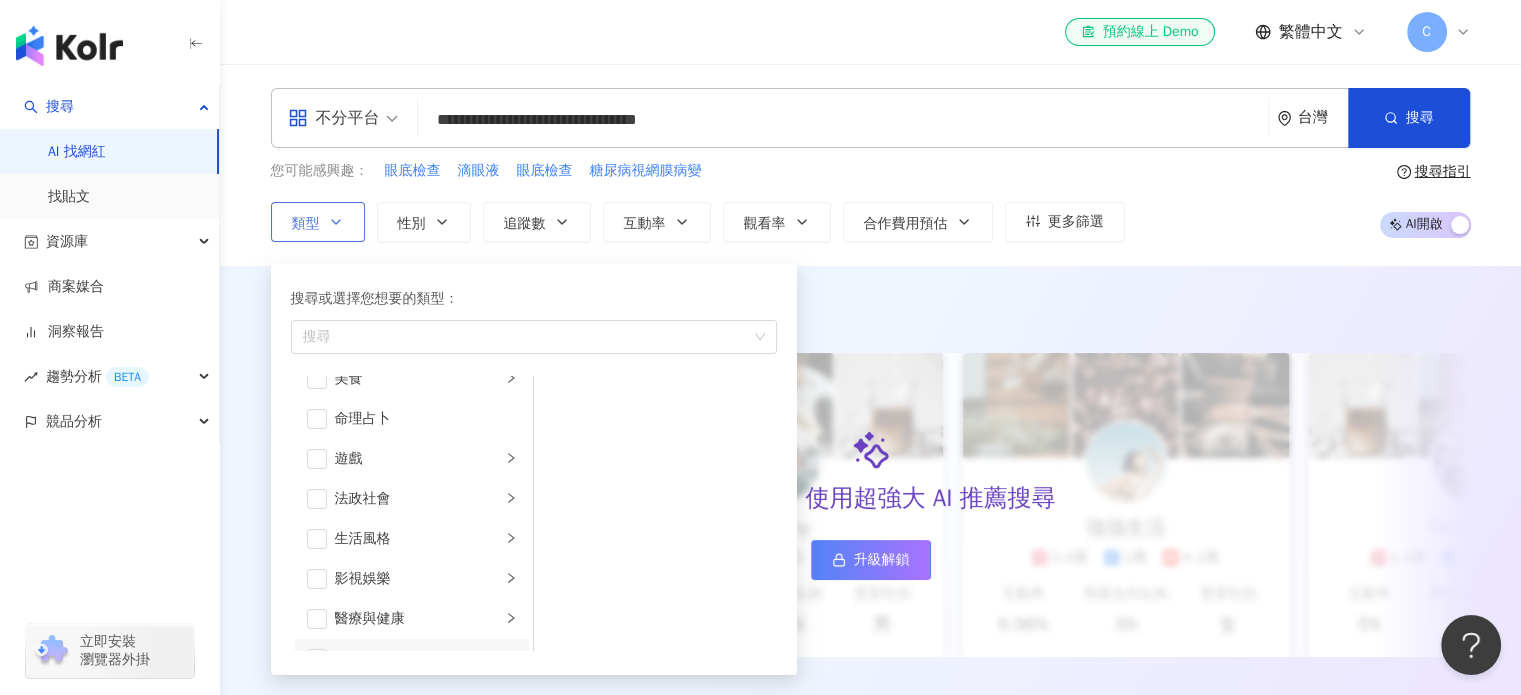 scroll, scrollTop: 500, scrollLeft: 0, axis: vertical 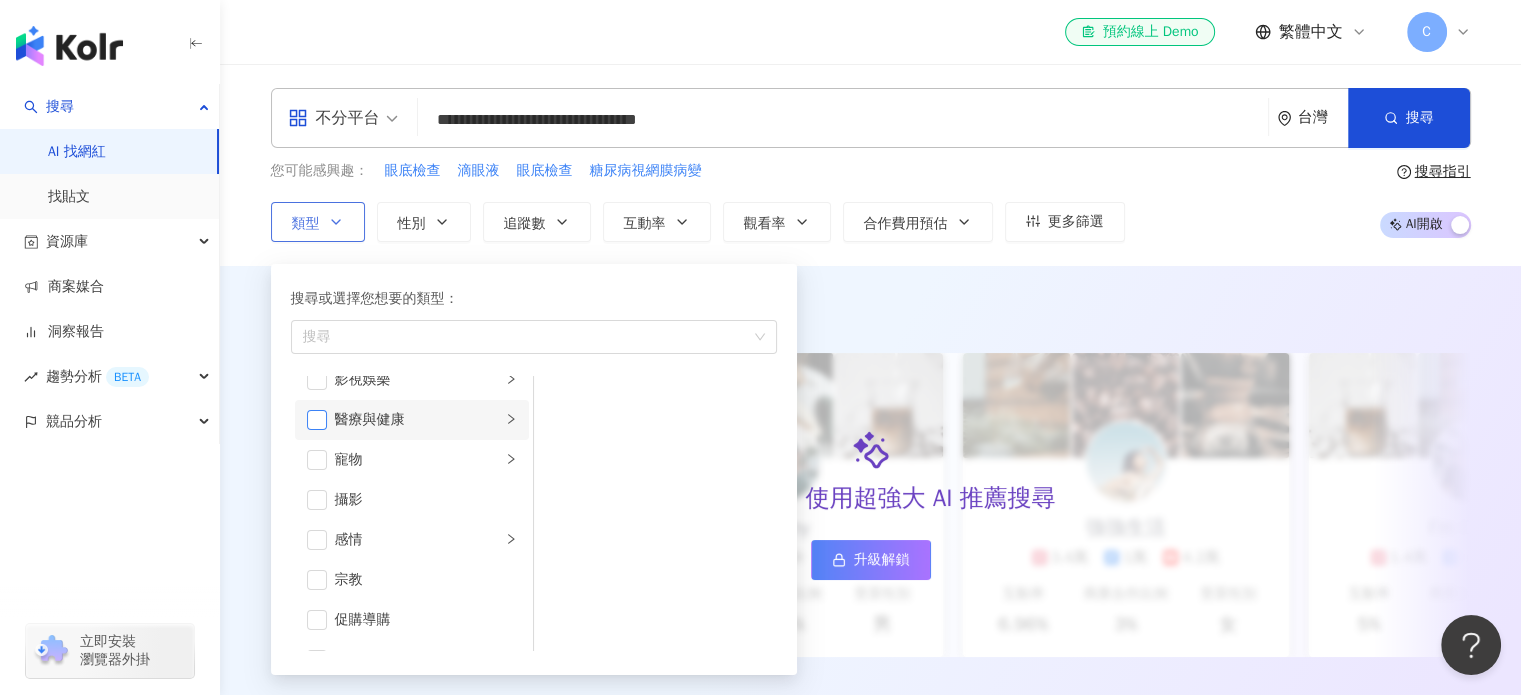 click at bounding box center (317, 420) 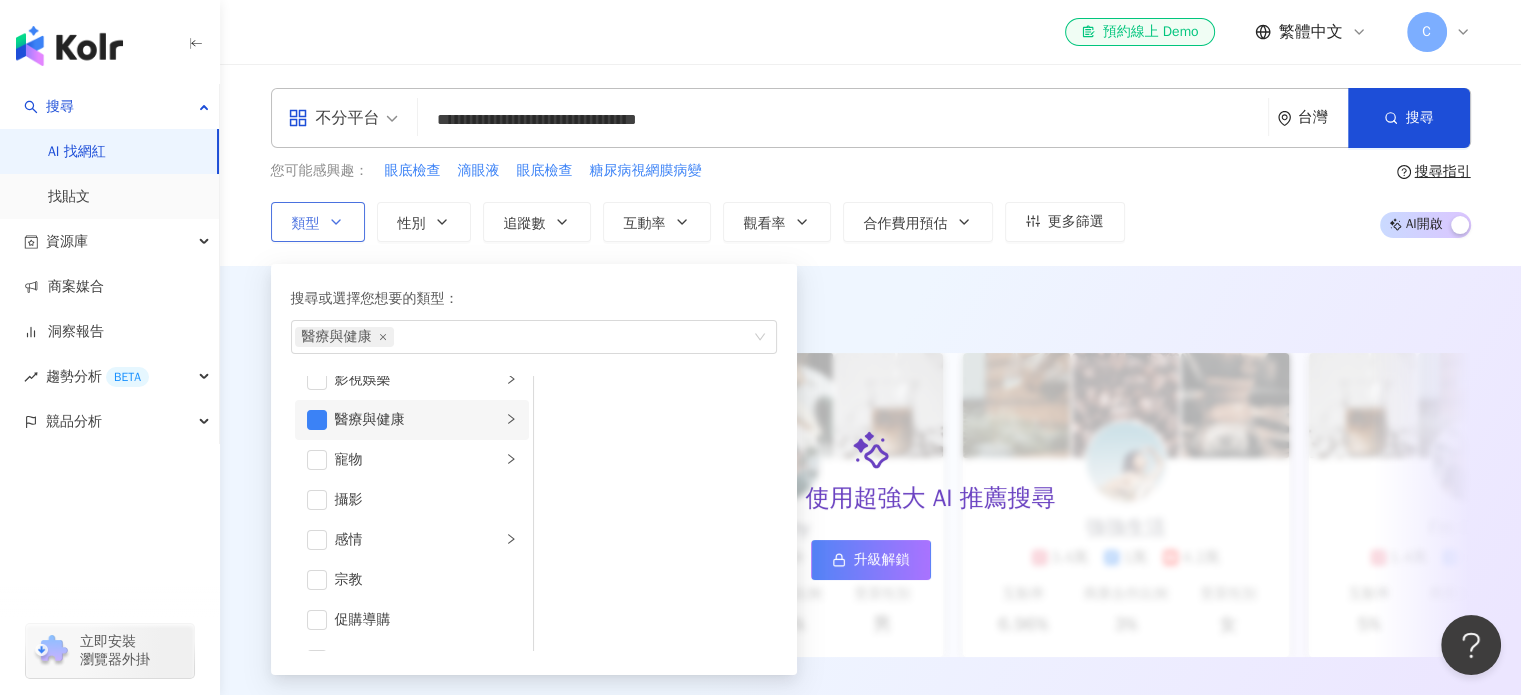 click at bounding box center (511, 419) 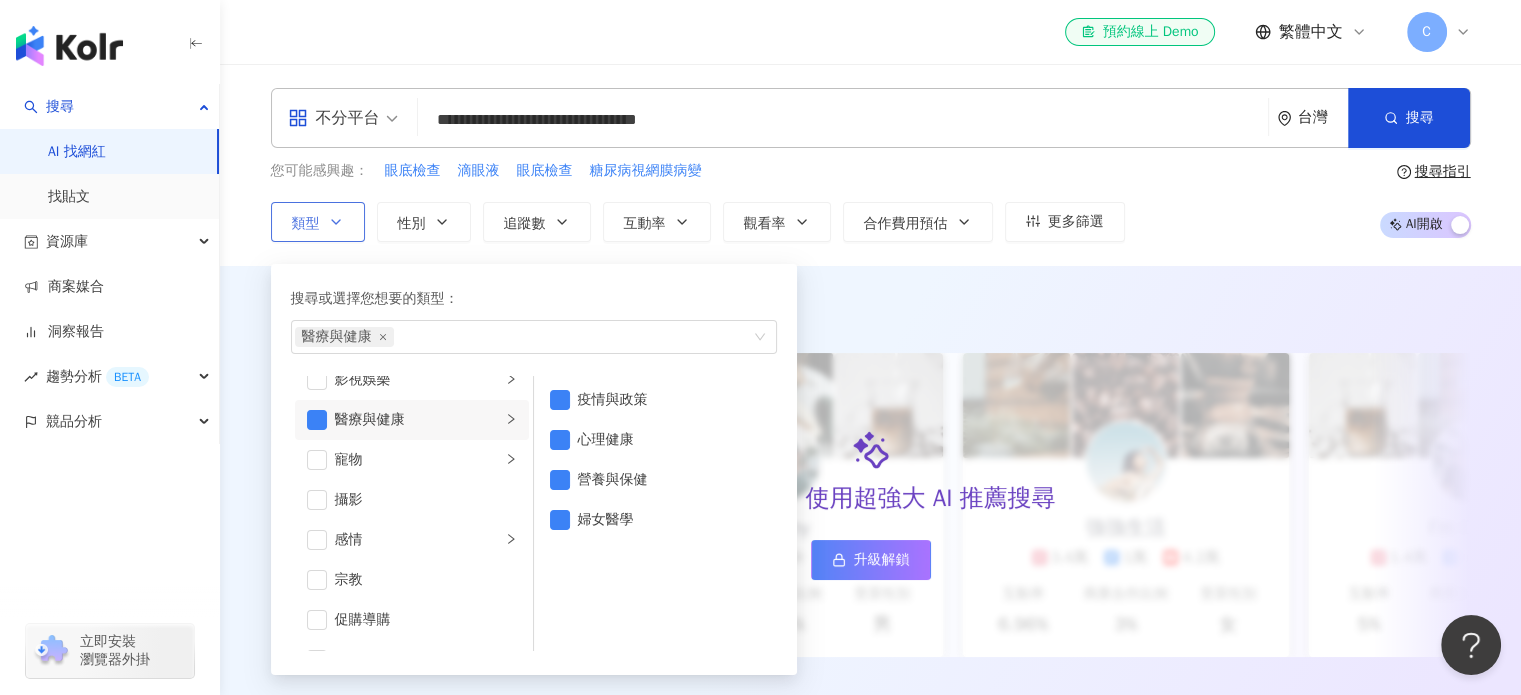 click on "疫情與政策 心理健康 營養與保健 婦女醫學" at bounding box center [655, 513] 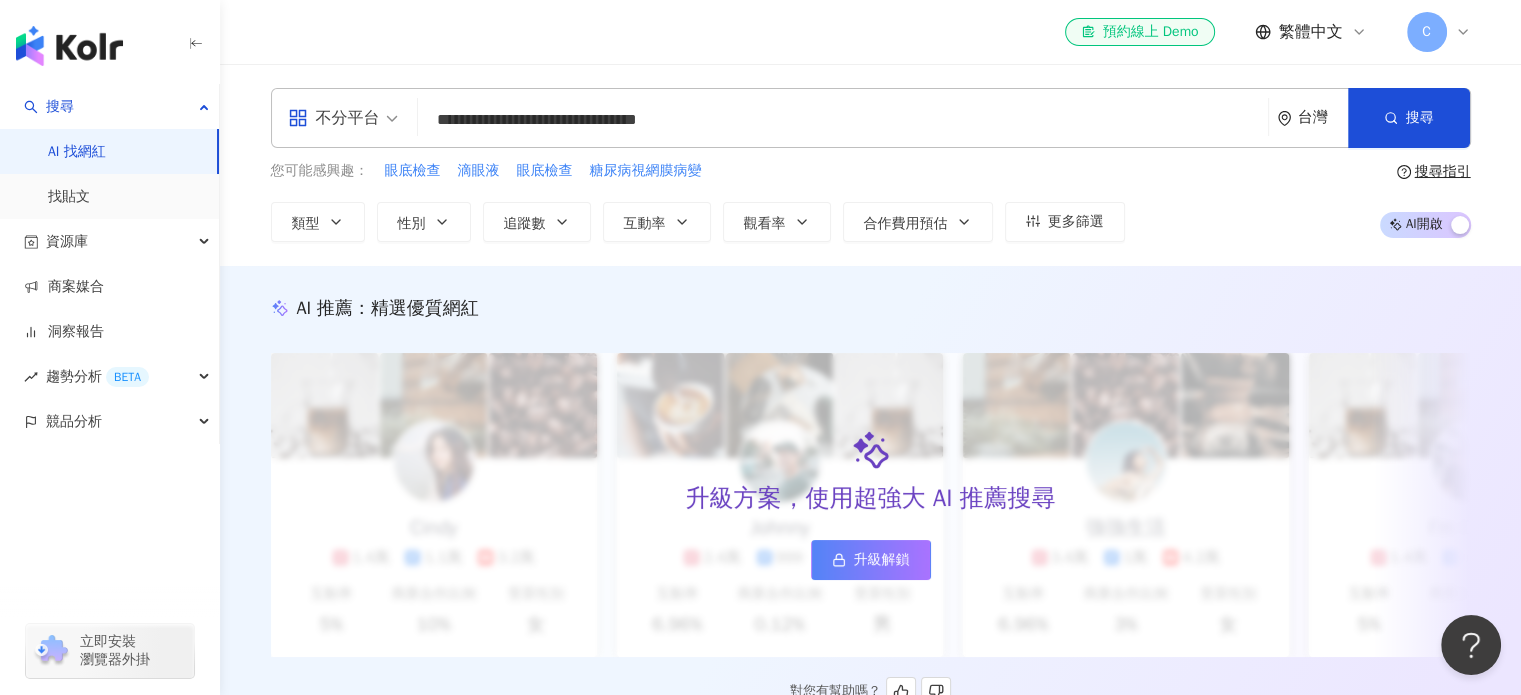 click on "AI 推薦 ： 精選優質網紅" at bounding box center [871, 308] 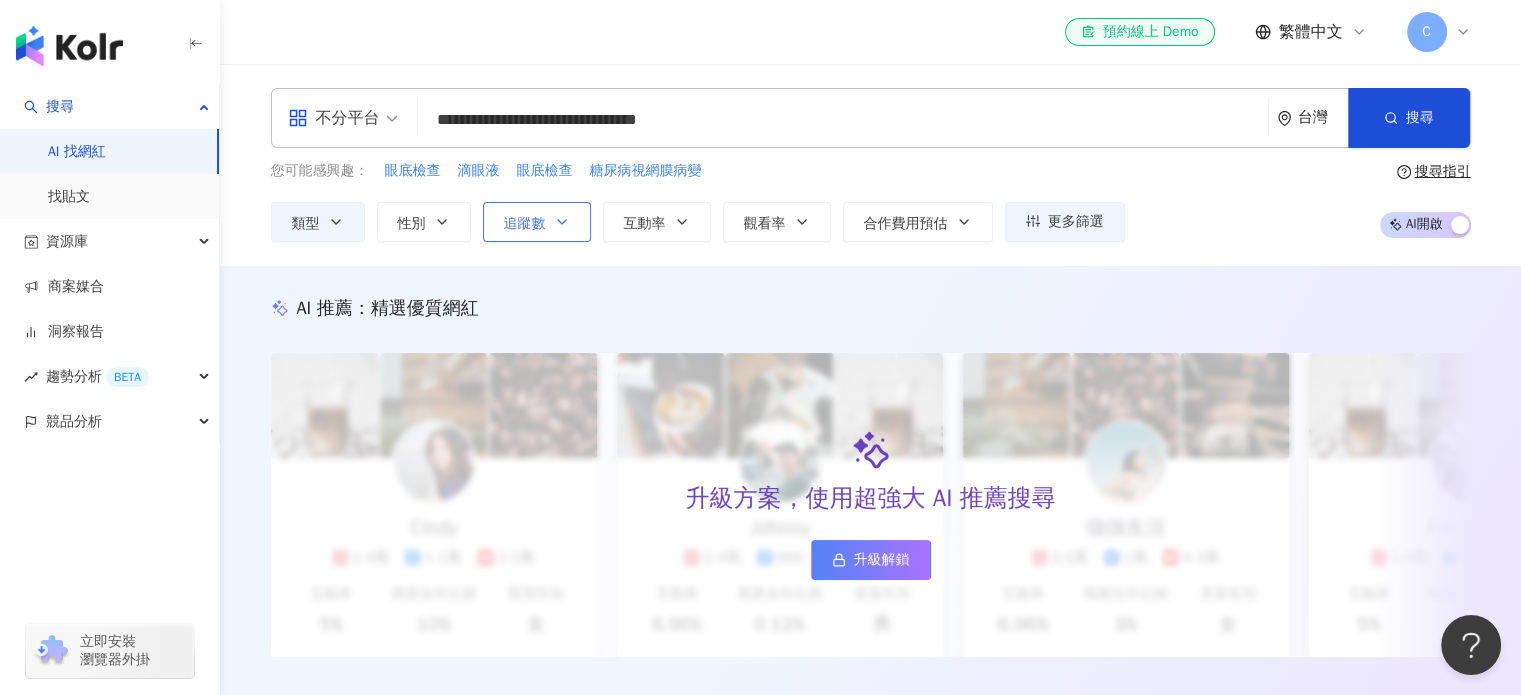 click 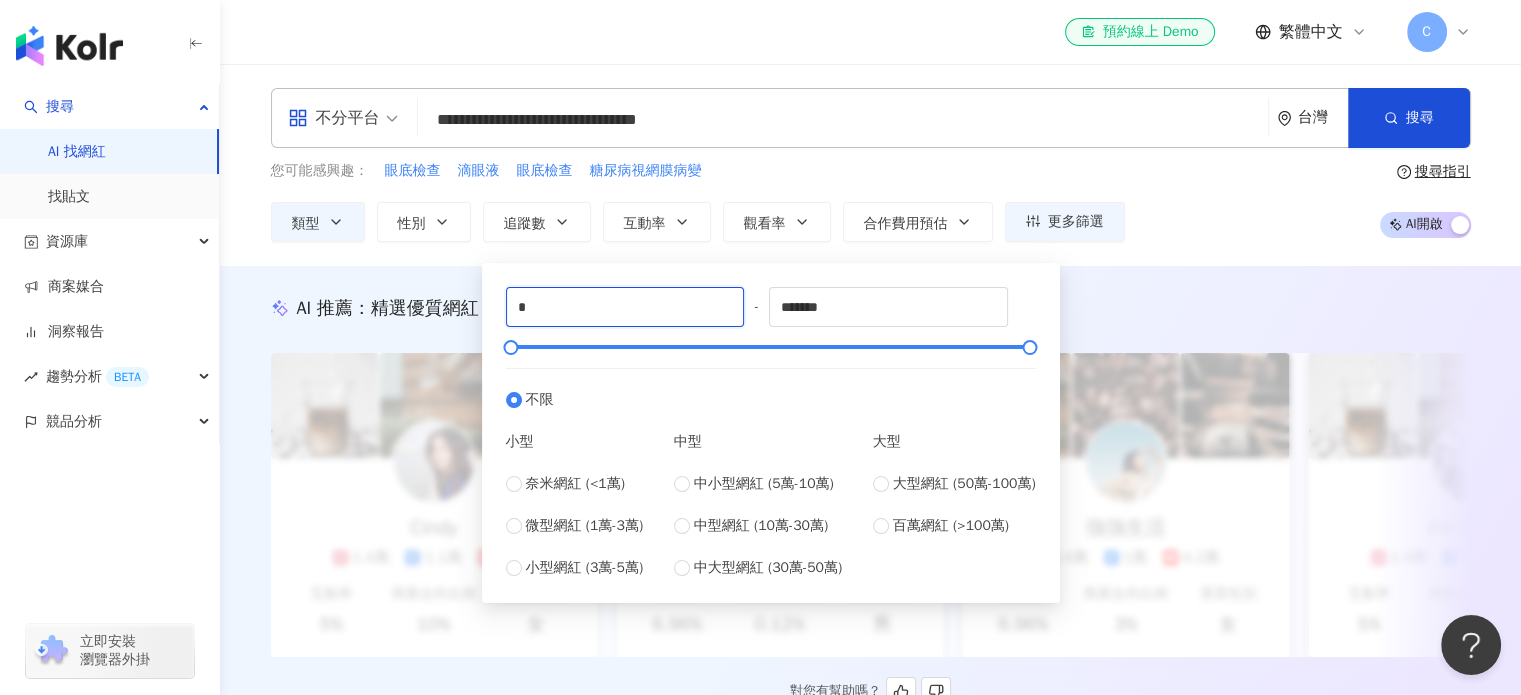 drag, startPoint x: 611, startPoint y: 318, endPoint x: 449, endPoint y: 298, distance: 163.2299 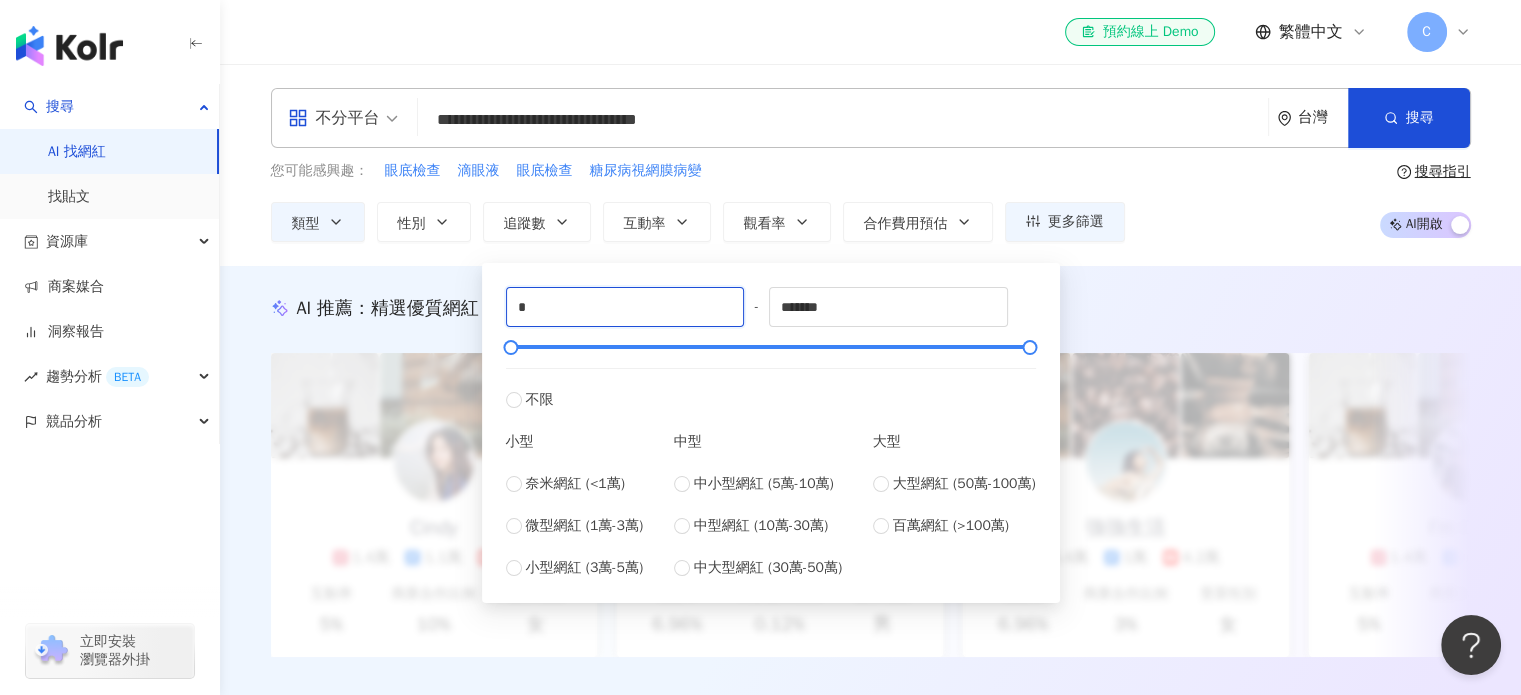type on "*" 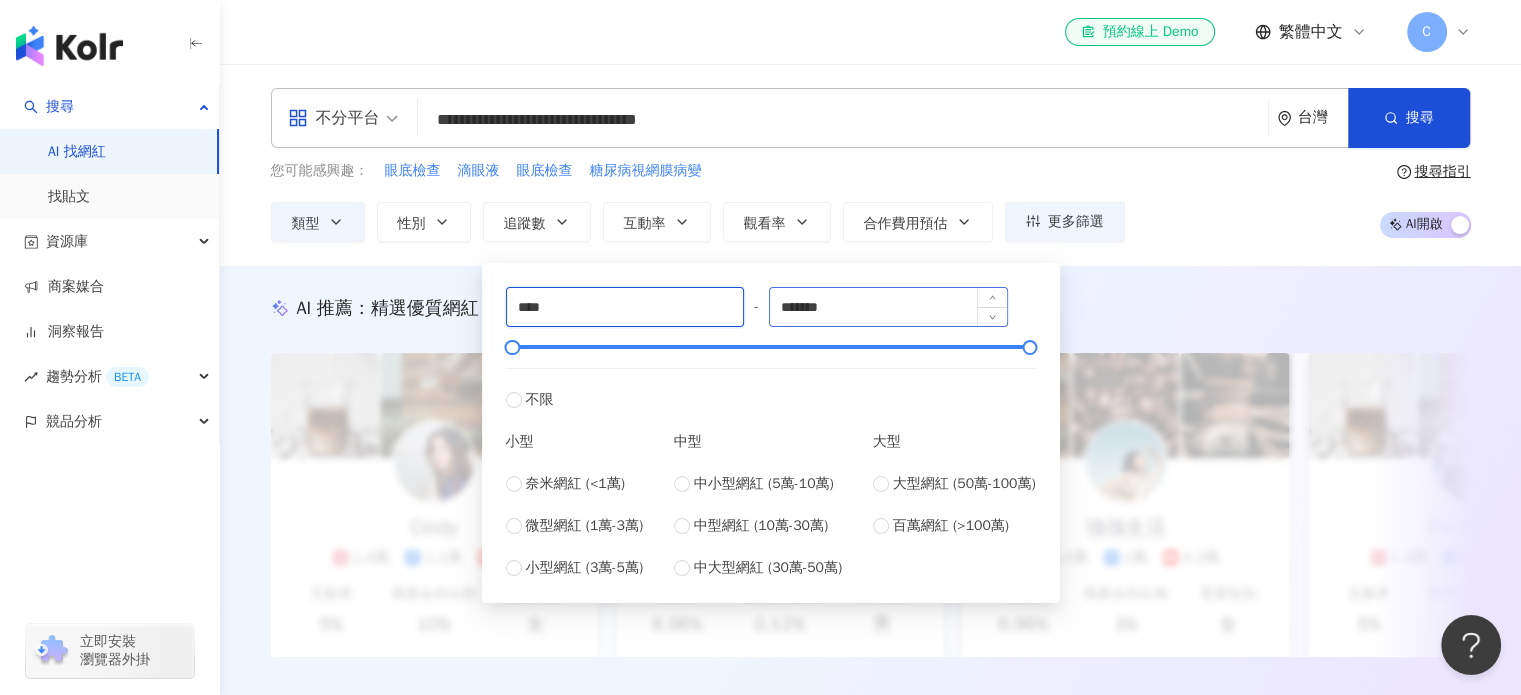 type on "****" 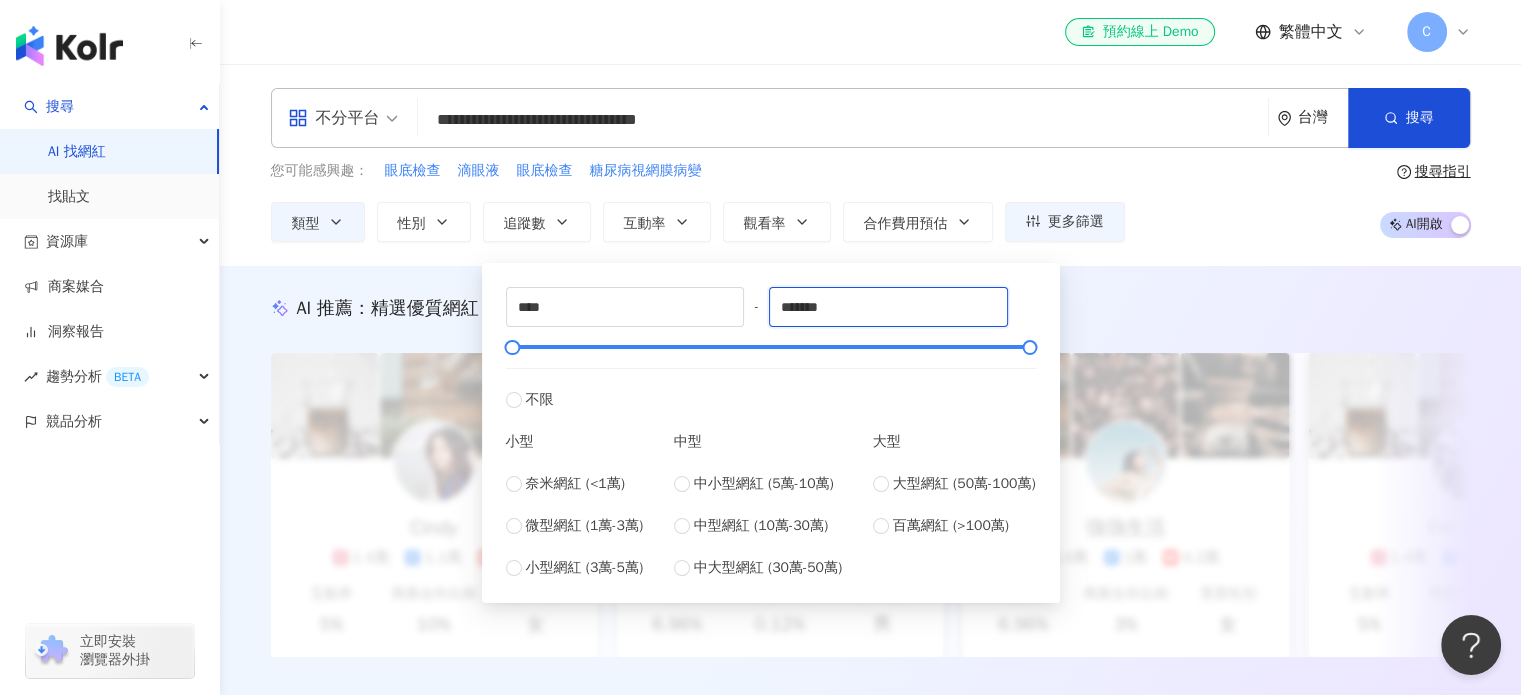 drag, startPoint x: 901, startPoint y: 309, endPoint x: 470, endPoint y: 255, distance: 434.36966 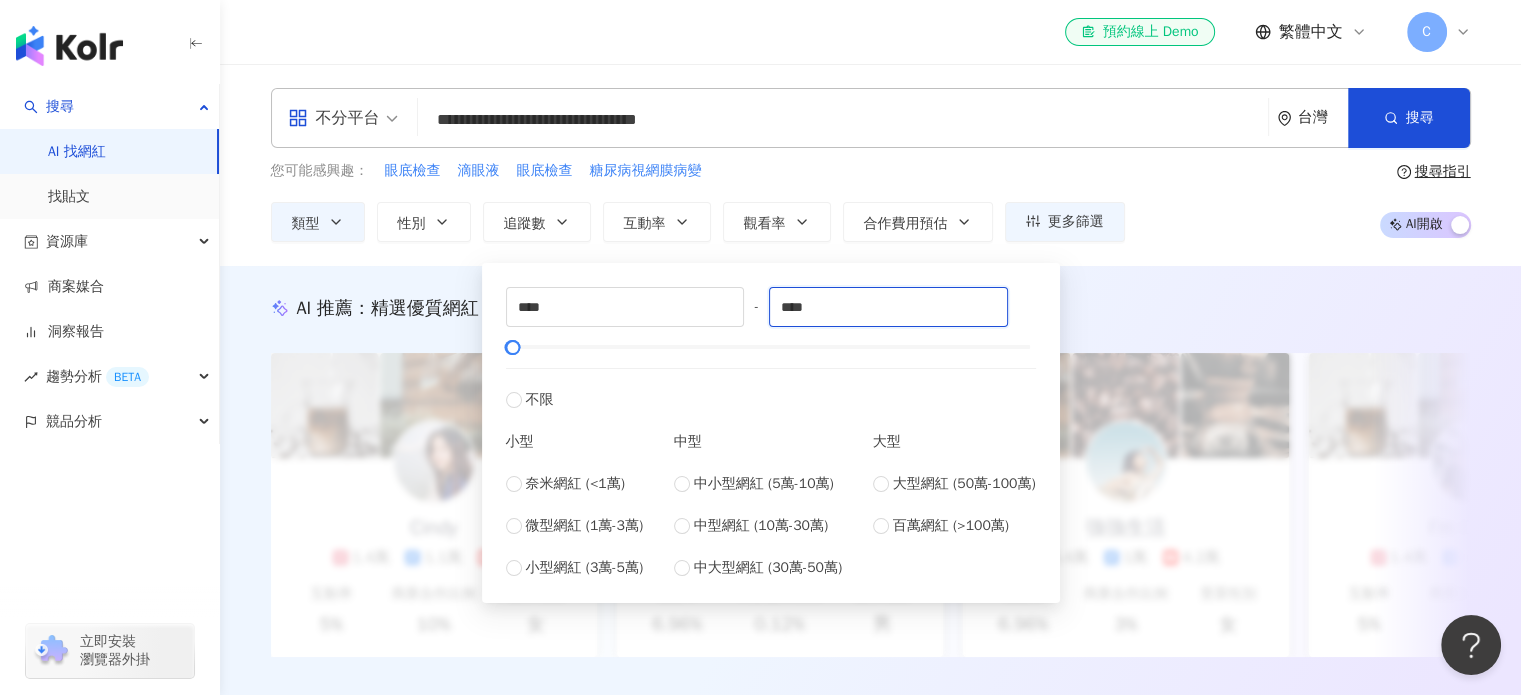 type on "****" 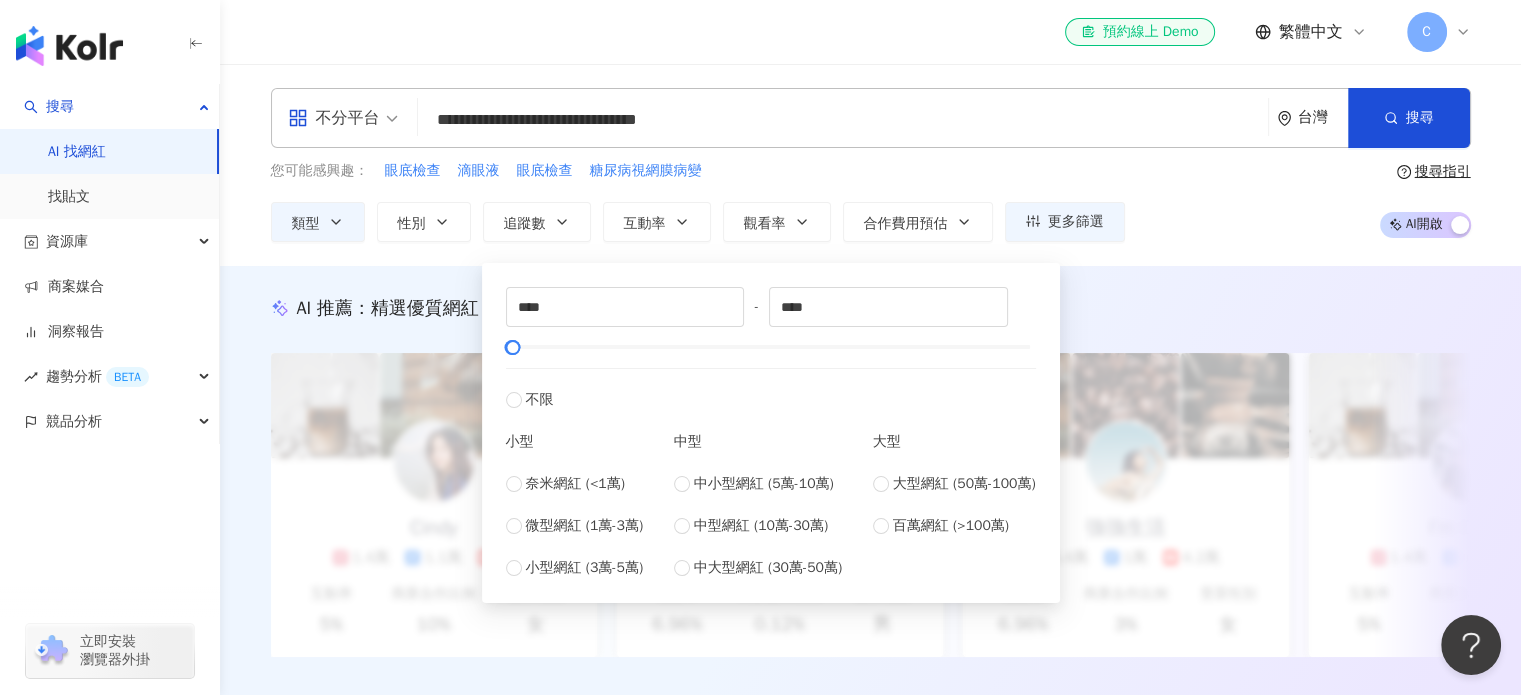 click on "您可能感興趣： 眼底檢查  滴眼液  眼底檢查  糖尿病視網膜病變  類型 性別 追蹤數 互動率 觀看率 合作費用預估  更多篩選 篩選條件 關於網紅 互動潛力 受眾輪廓 獨家 關於網紅 類型  ( 請選擇您想要的類型 ) 醫療與健康 國家/地區 台灣 性別 不限 女 男 其他 語言     請選擇或搜尋 追蹤數 *  -  ******* 不限 小型 奈米網紅 (<1萬) 微型網紅 (1萬-3萬) 小型網紅 (3萬-5萬) 中型 中小型網紅 (5萬-10萬) 中型網紅 (10萬-30萬) 中大型網紅 (30萬-50萬) 大型 大型網紅 (50萬-100萬) 百萬網紅 (>100萬) 合作費用預估 不限 限制金額 $ *  -  $ ******* 幣別 : 新台幣 TWD 互動潛力 成長潛力 不限 高潛力 正常 衰退 互動率 %  -  % 不限 5% 以下 5%~20% 20% 以上 觀看率 %  -  % 不限 10% 以下 10%~50% 50%~200% 200% 以上 漲粉率 %  -  % 不限 10% 以下 10%~50% 50%~200% 200% 以上 受眾輪廓 受眾性別 不限 男 女   超過  N % 受眾年齡 65+" at bounding box center (871, 201) 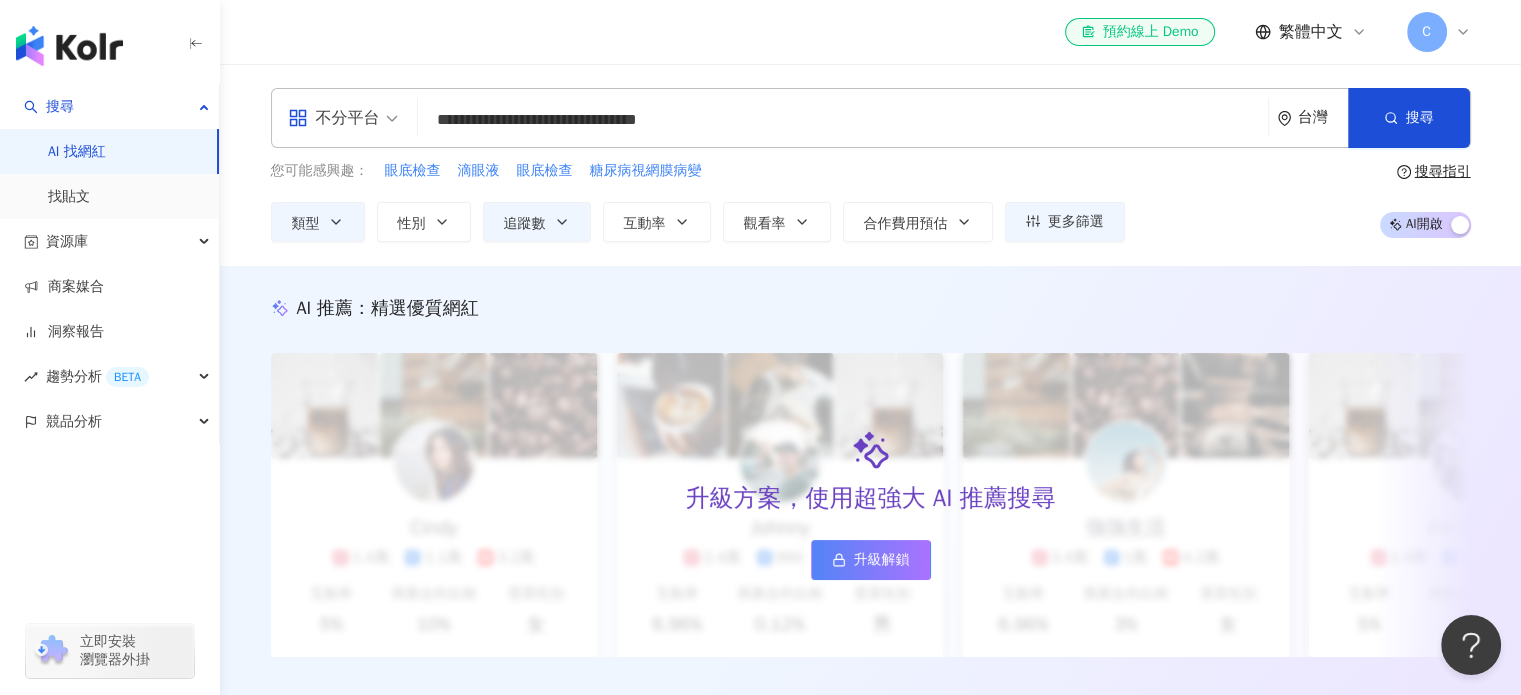 click on "您可能感興趣： 眼底檢查  滴眼液  眼底檢查  糖尿病視網膜病變  類型 性別 追蹤數 互動率 觀看率 合作費用預估  更多篩選 篩選條件 關於網紅 互動潛力 受眾輪廓 獨家 關於網紅 類型  ( 請選擇您想要的類型 ) 醫療與健康 國家/地區 台灣 性別 不限 女 男 其他 語言     請選擇或搜尋 追蹤數 ****  -  **** 不限 小型 奈米網紅 (<1萬) 微型網紅 (1萬-3萬) 小型網紅 (3萬-5萬) 中型 中小型網紅 (5萬-10萬) 中型網紅 (10萬-30萬) 中大型網紅 (30萬-50萬) 大型 大型網紅 (50萬-100萬) 百萬網紅 (>100萬) 合作費用預估 不限 限制金額 $ *  -  $ ******* 幣別 : 新台幣 TWD 互動潛力 成長潛力 不限 高潛力 正常 衰退 互動率 %  -  % 不限 5% 以下 5%~20% 20% 以上 觀看率 %  -  % 不限 10% 以下 10%~50% 50%~200% 200% 以上 漲粉率 %  -  % 不限 10% 以下 10%~50% 50%~200% 200% 以上 受眾輪廓 受眾性別 不限 男 女   超過  N % 受眾年齡 65+" at bounding box center (871, 201) 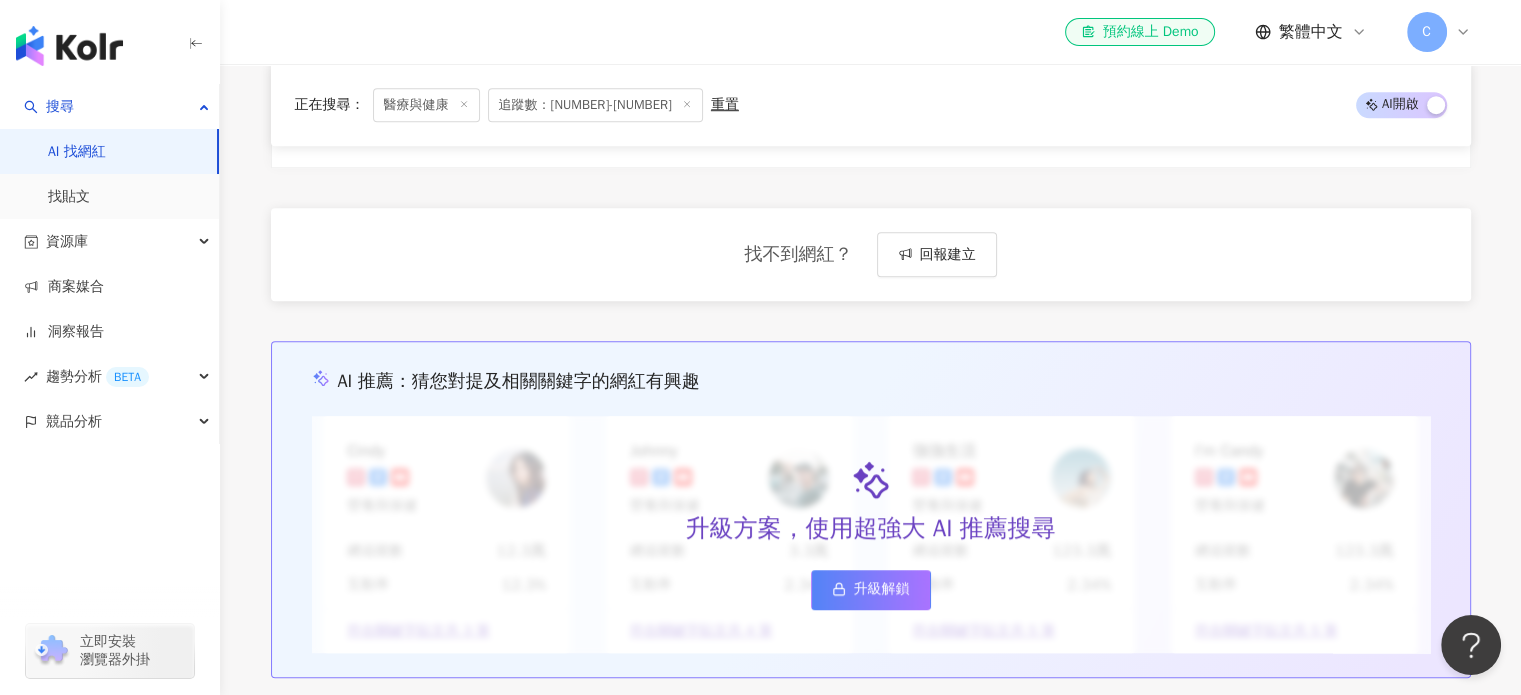 scroll, scrollTop: 1200, scrollLeft: 0, axis: vertical 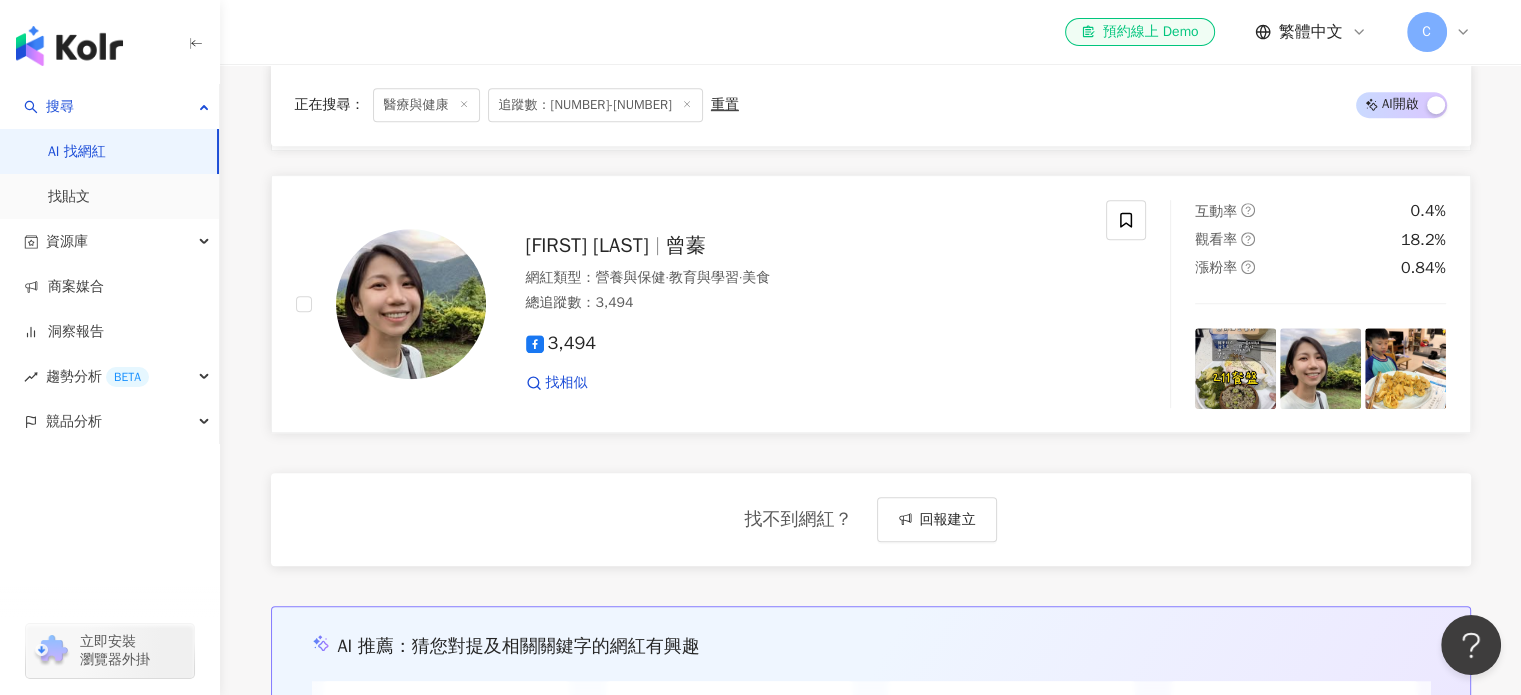 click on "3,494" at bounding box center (561, 343) 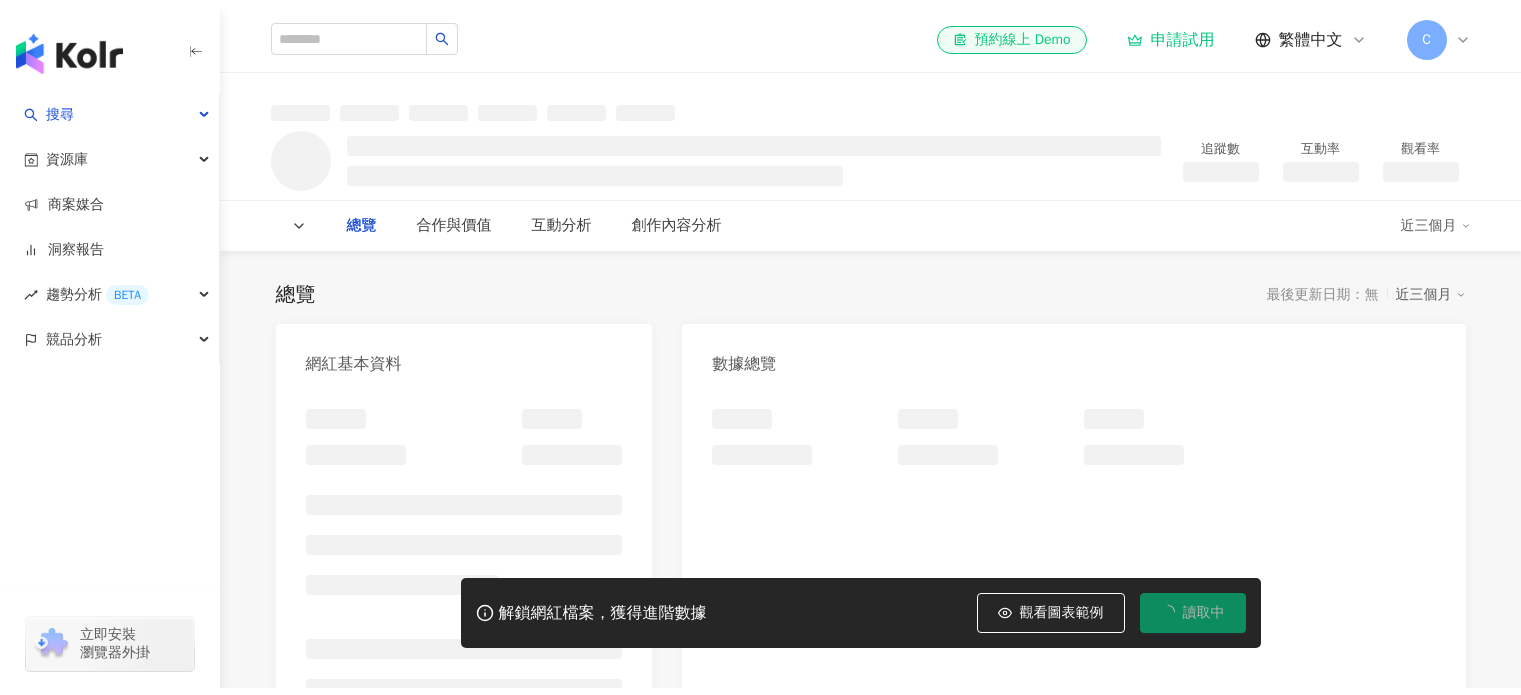 scroll, scrollTop: 0, scrollLeft: 0, axis: both 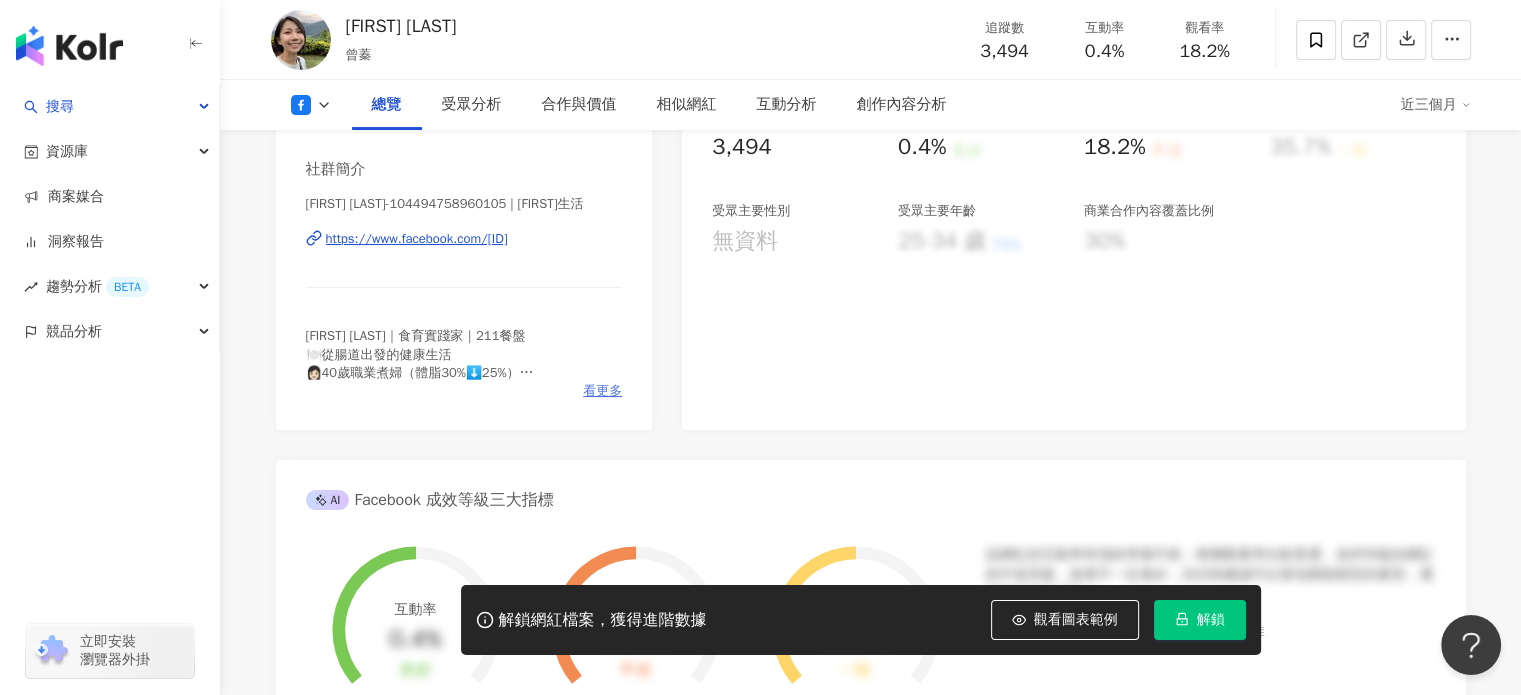 click on "看更多" at bounding box center [602, 391] 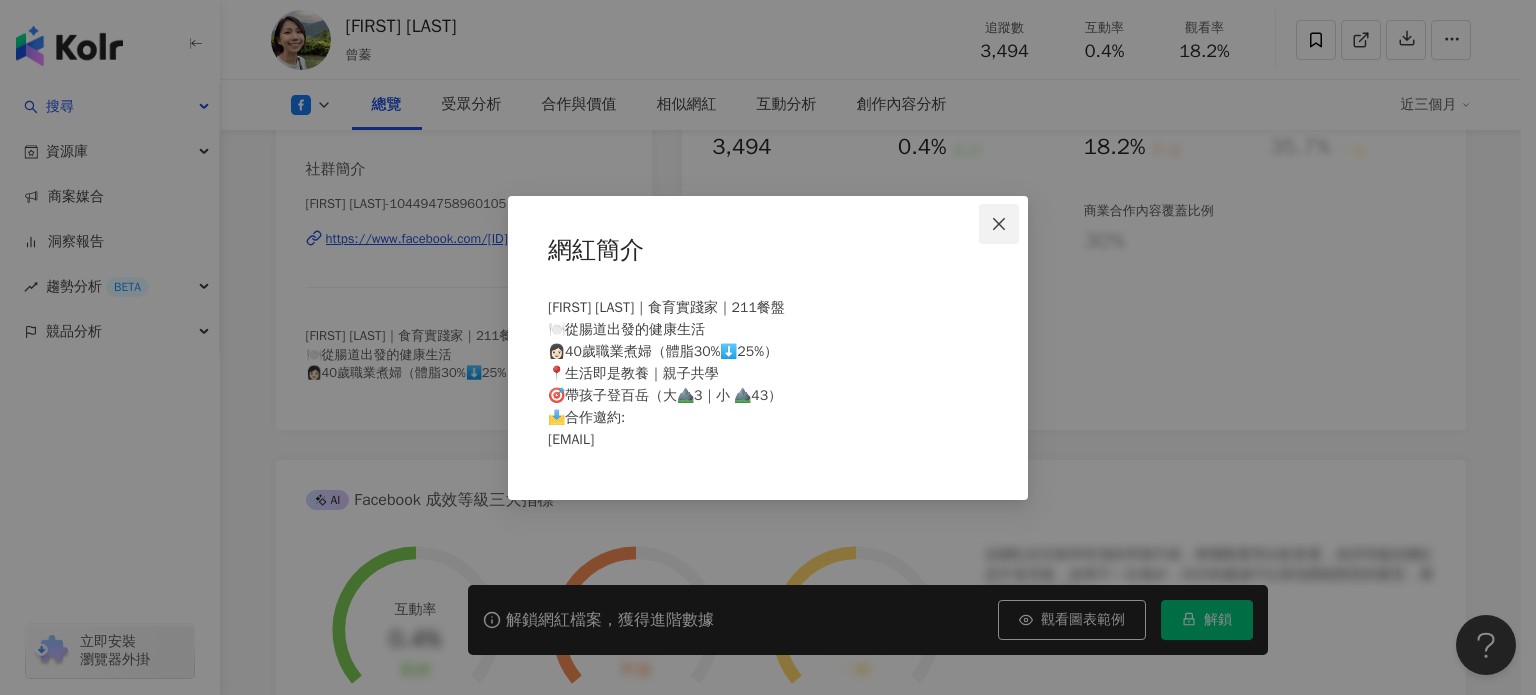 click at bounding box center (999, 224) 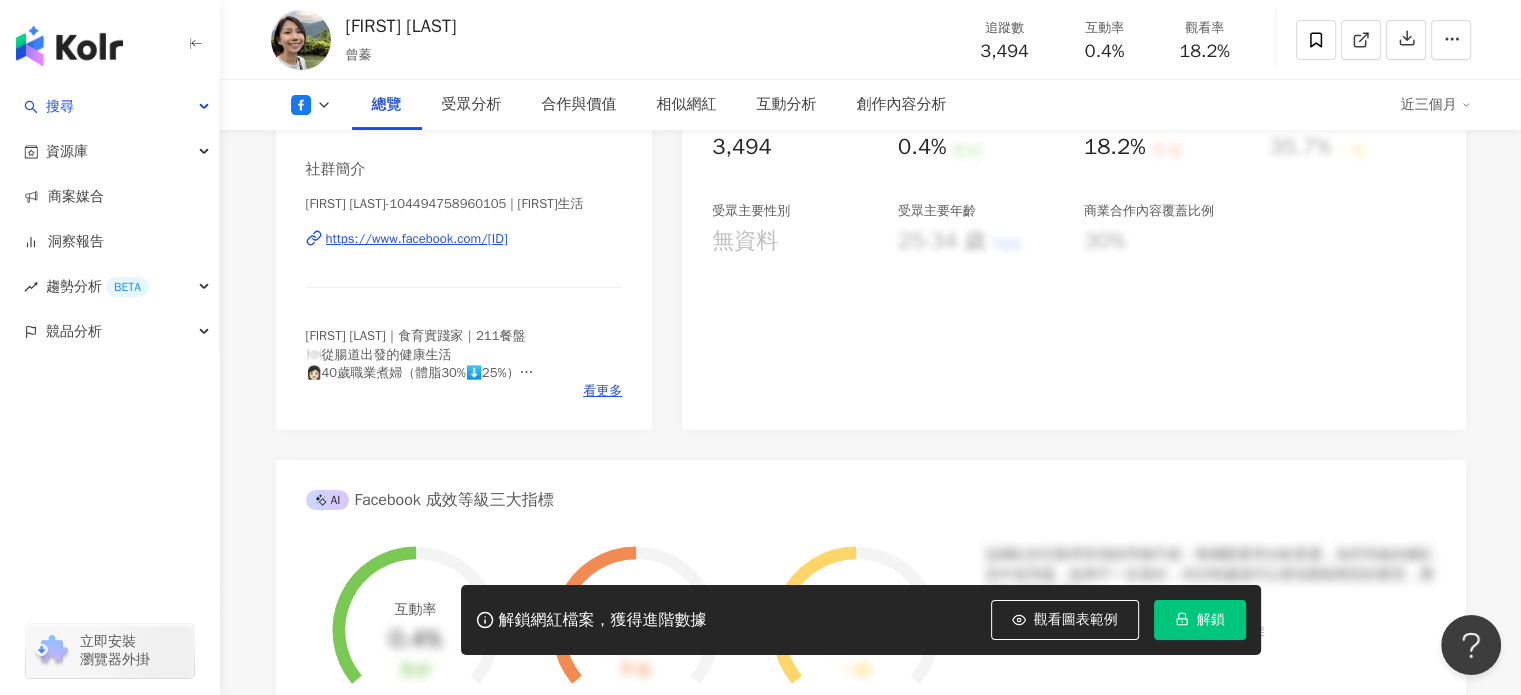 click on "https://www.facebook.com/[USER_ID]" at bounding box center [417, 239] 